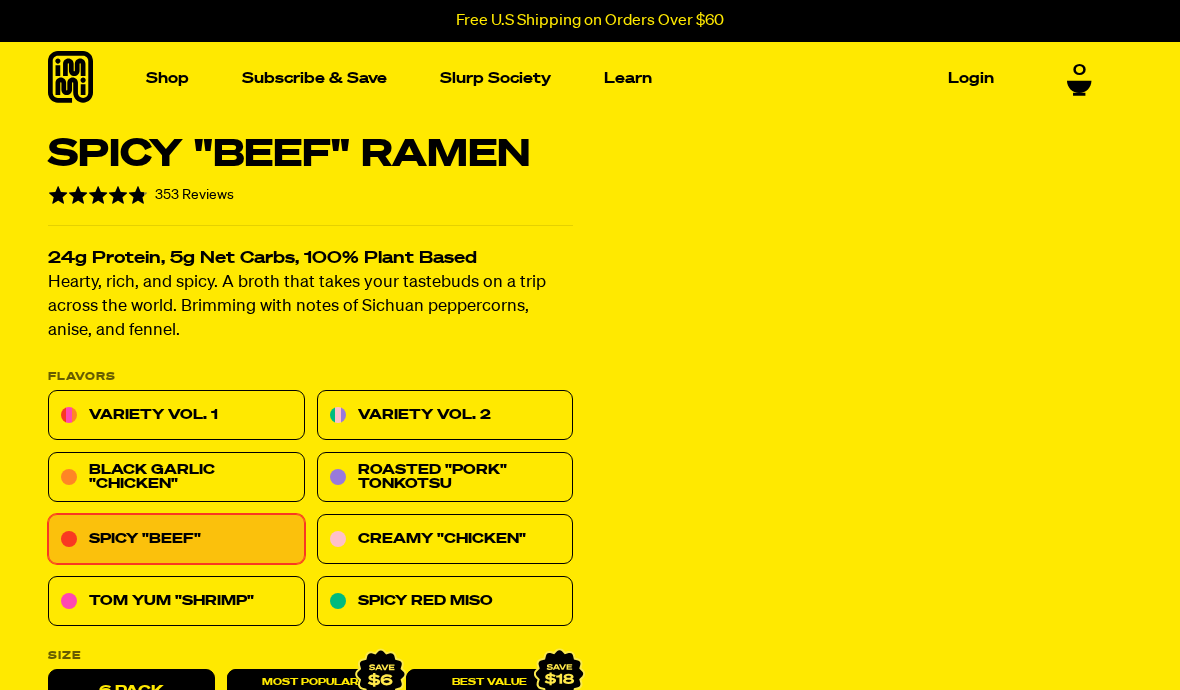 scroll, scrollTop: 0, scrollLeft: 0, axis: both 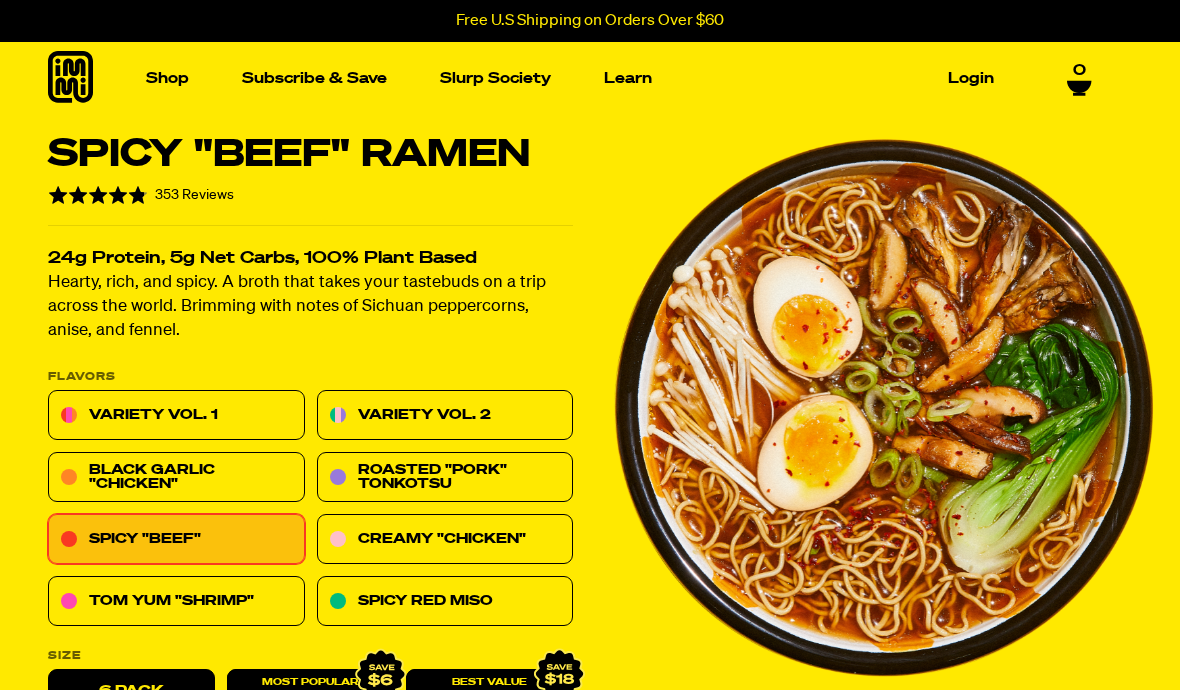click on "Variety Vol. 1" at bounding box center [176, 416] 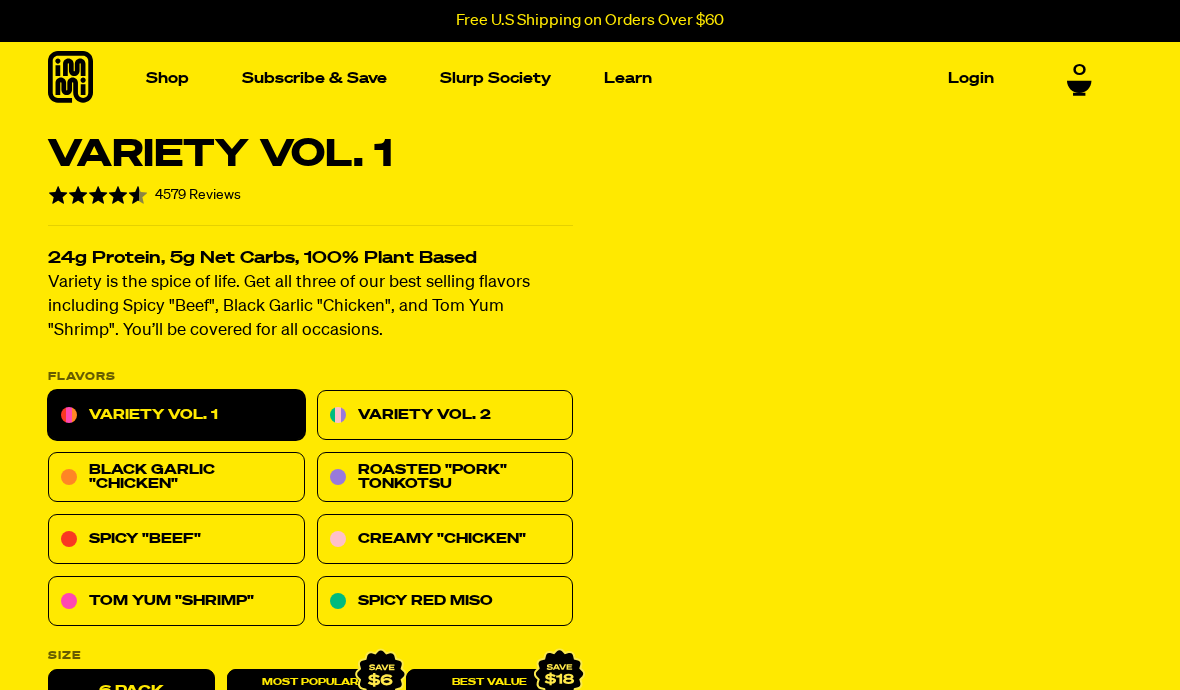 scroll, scrollTop: 0, scrollLeft: 0, axis: both 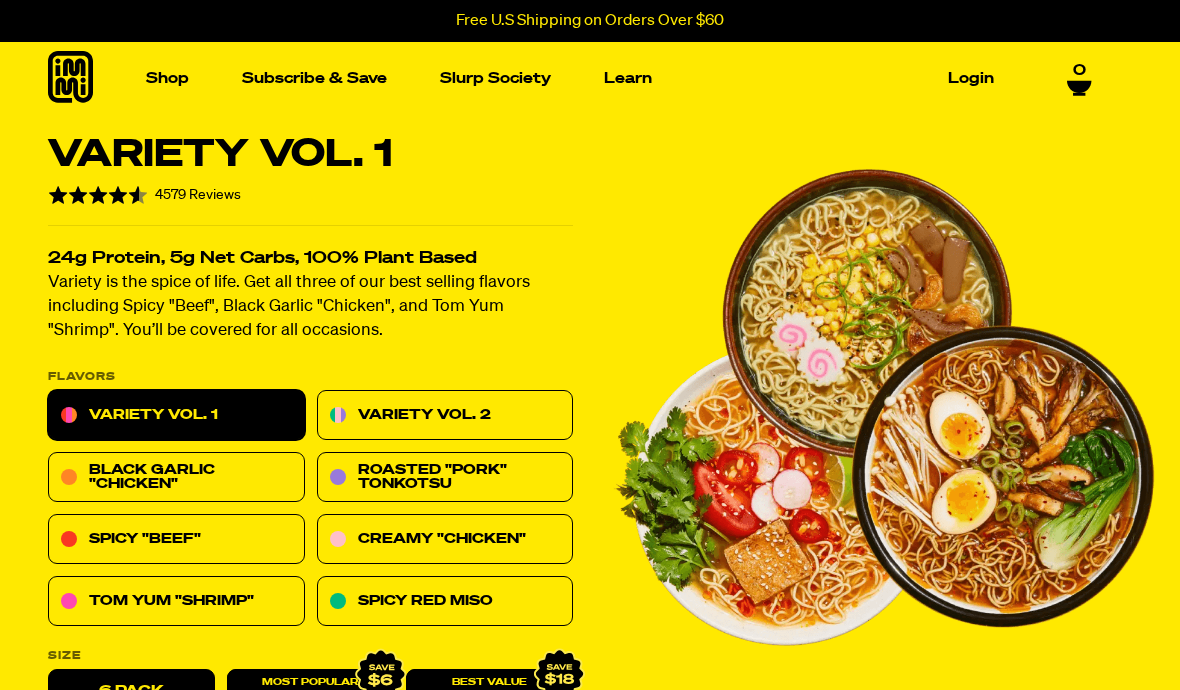 click on "Variety Vol. 2" at bounding box center [445, 416] 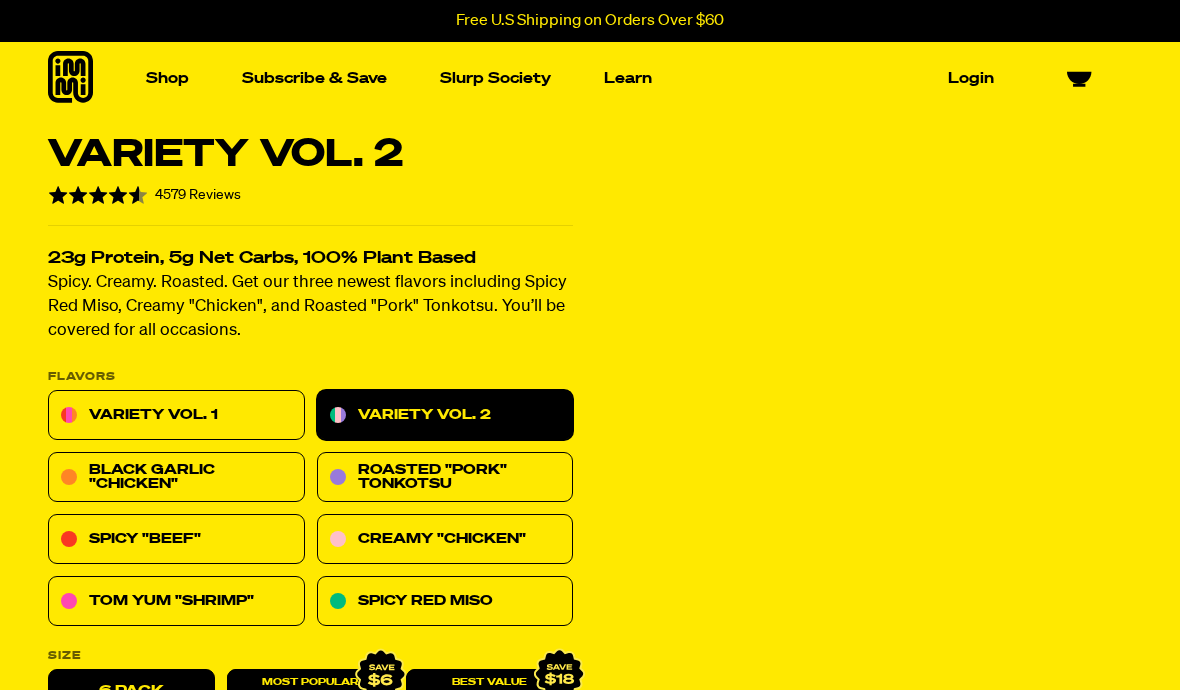 scroll, scrollTop: 0, scrollLeft: 0, axis: both 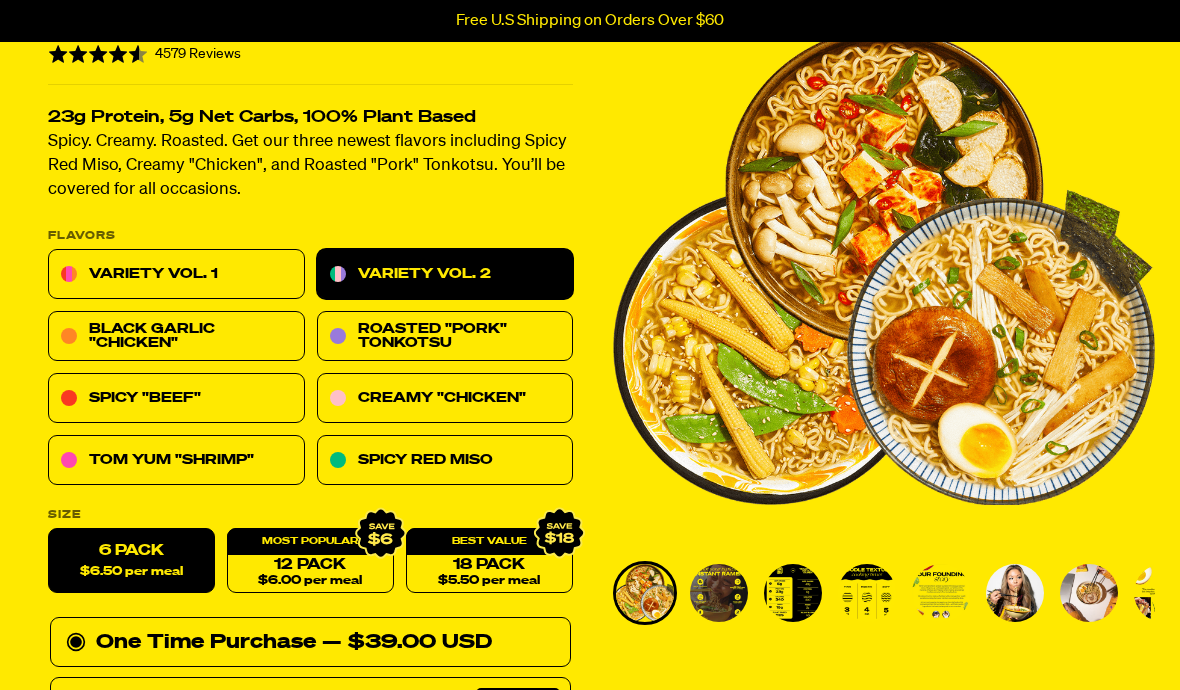 click on "12 Pack  $6.00 per meal" at bounding box center (310, 561) 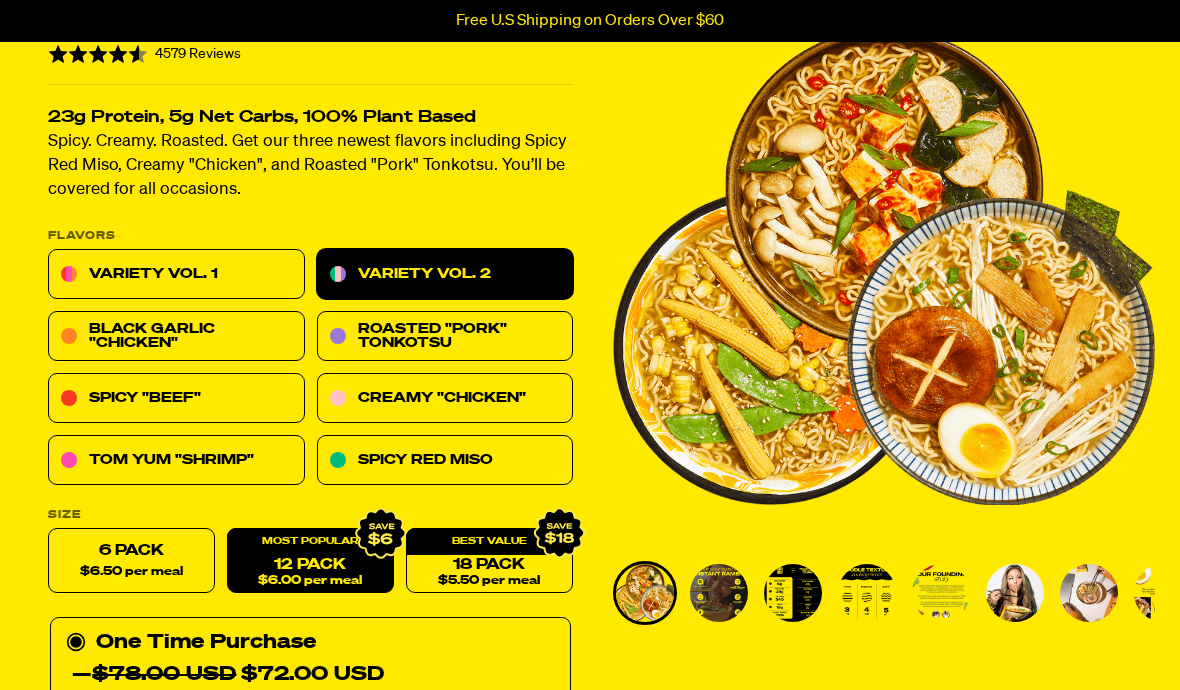 click on "Black Garlic "Chicken"" at bounding box center [176, 337] 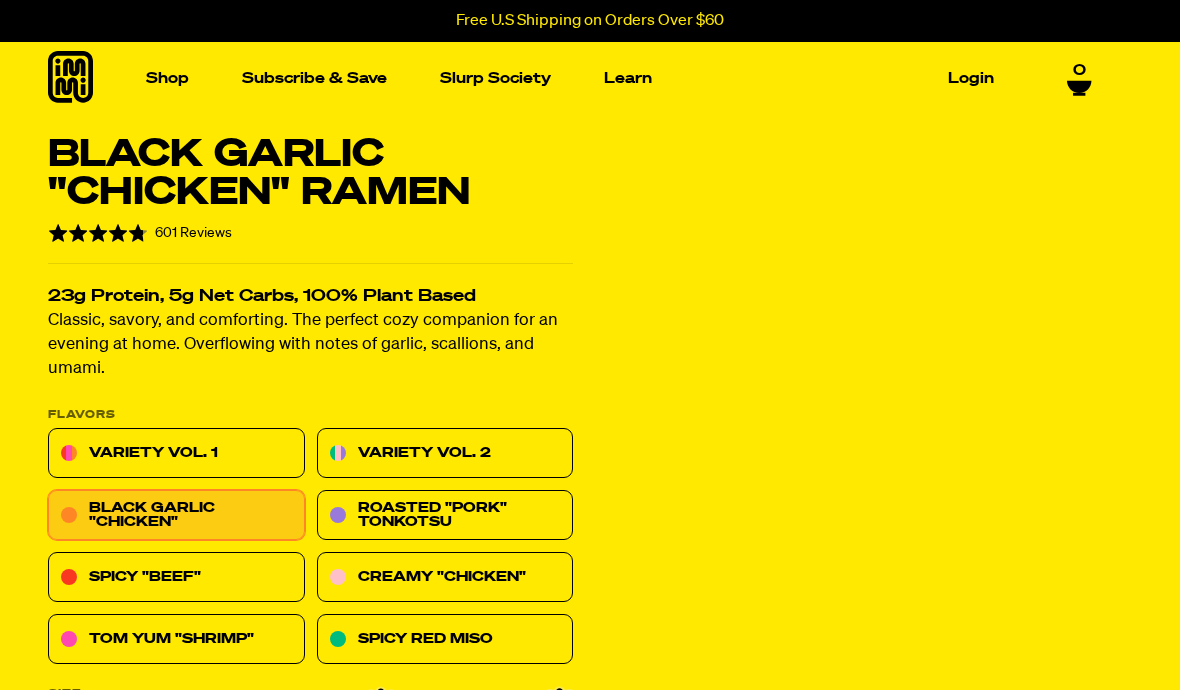 scroll, scrollTop: 0, scrollLeft: 0, axis: both 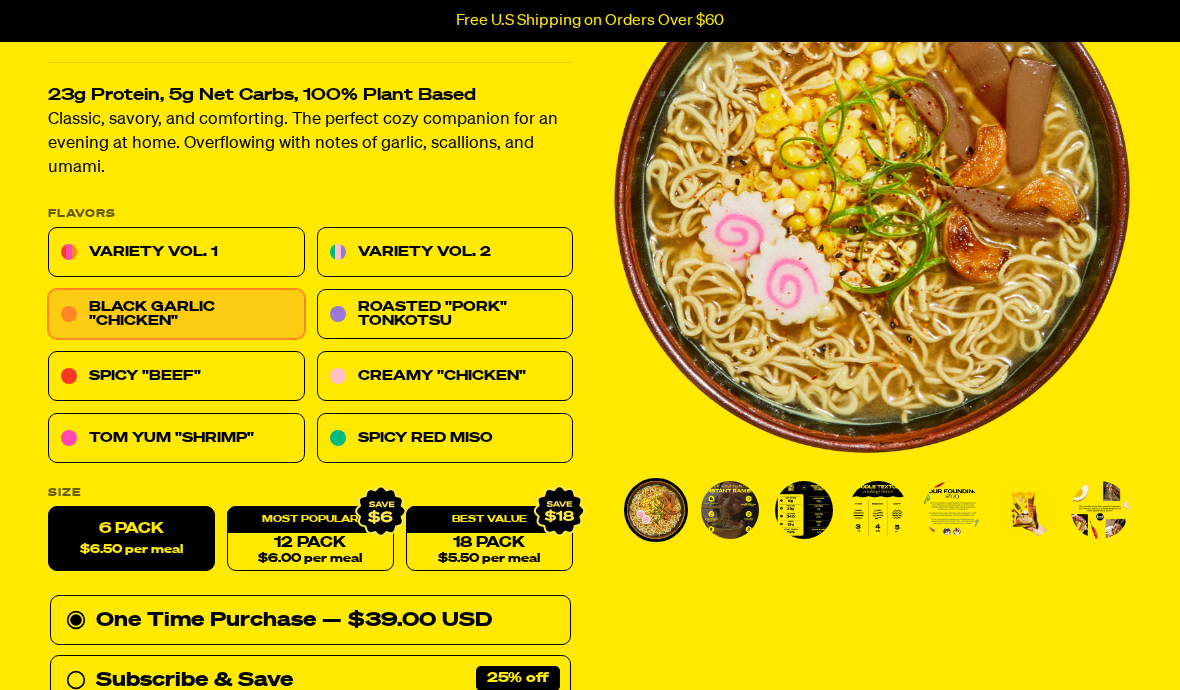 click on "Spicy Red Miso" at bounding box center [445, 439] 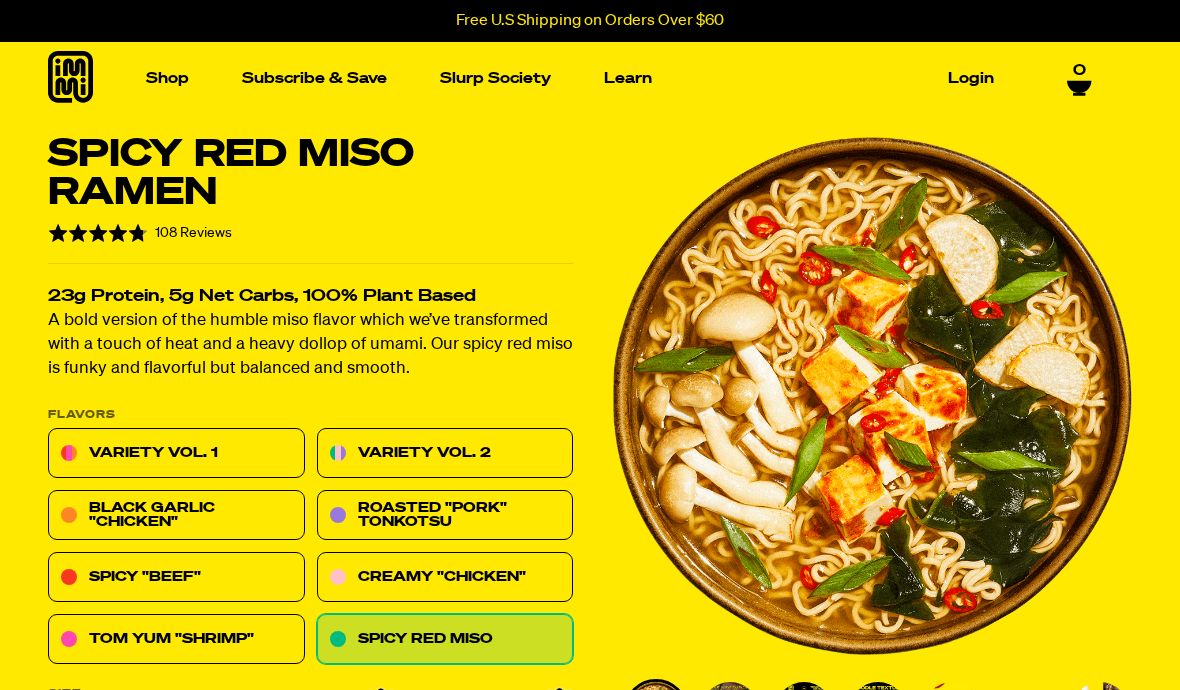 scroll, scrollTop: 0, scrollLeft: 0, axis: both 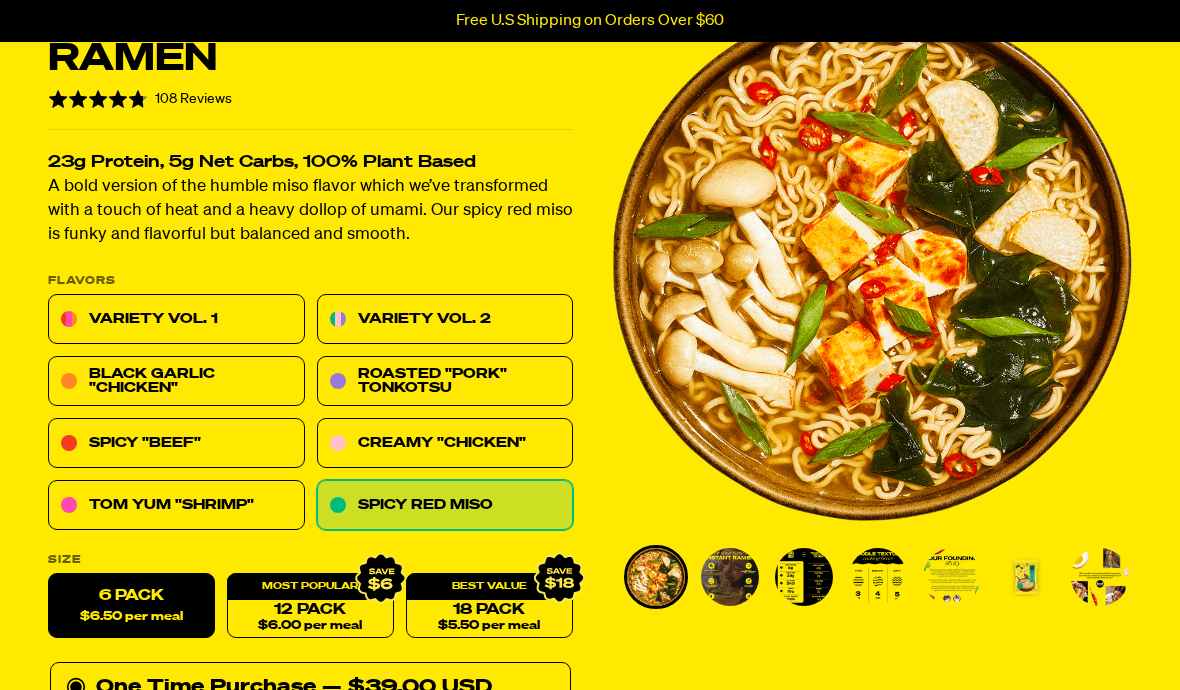 click on "12 Pack
$6.00 per meal" at bounding box center [310, 606] 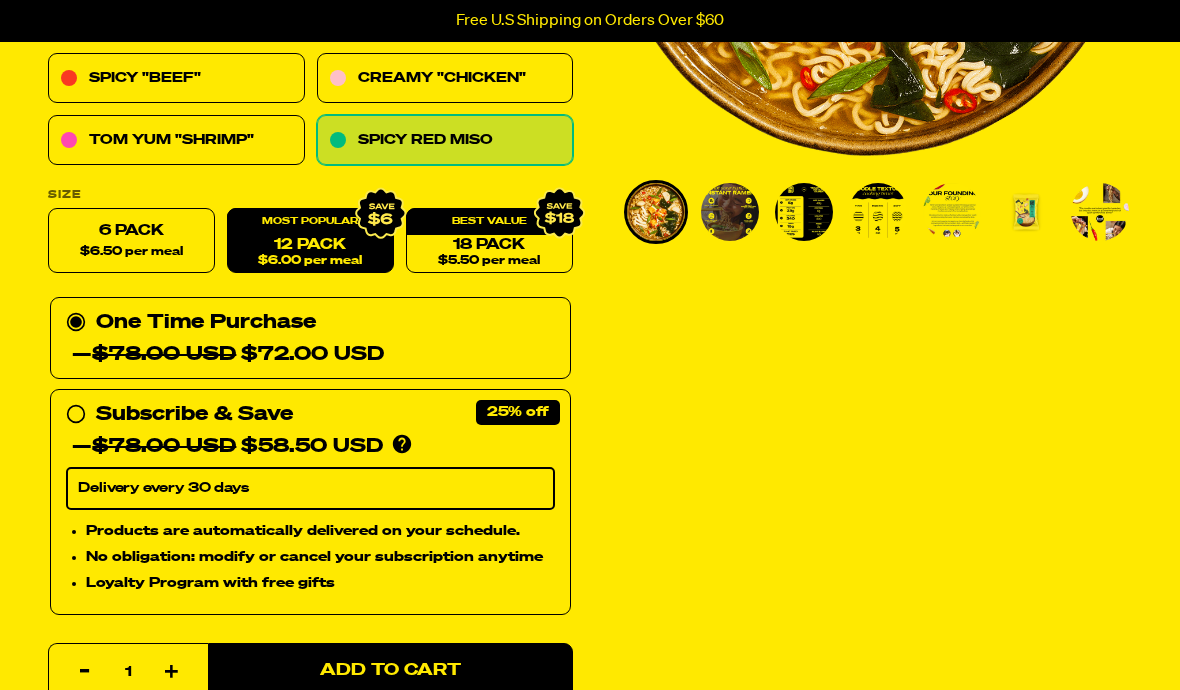 scroll, scrollTop: 134, scrollLeft: 0, axis: vertical 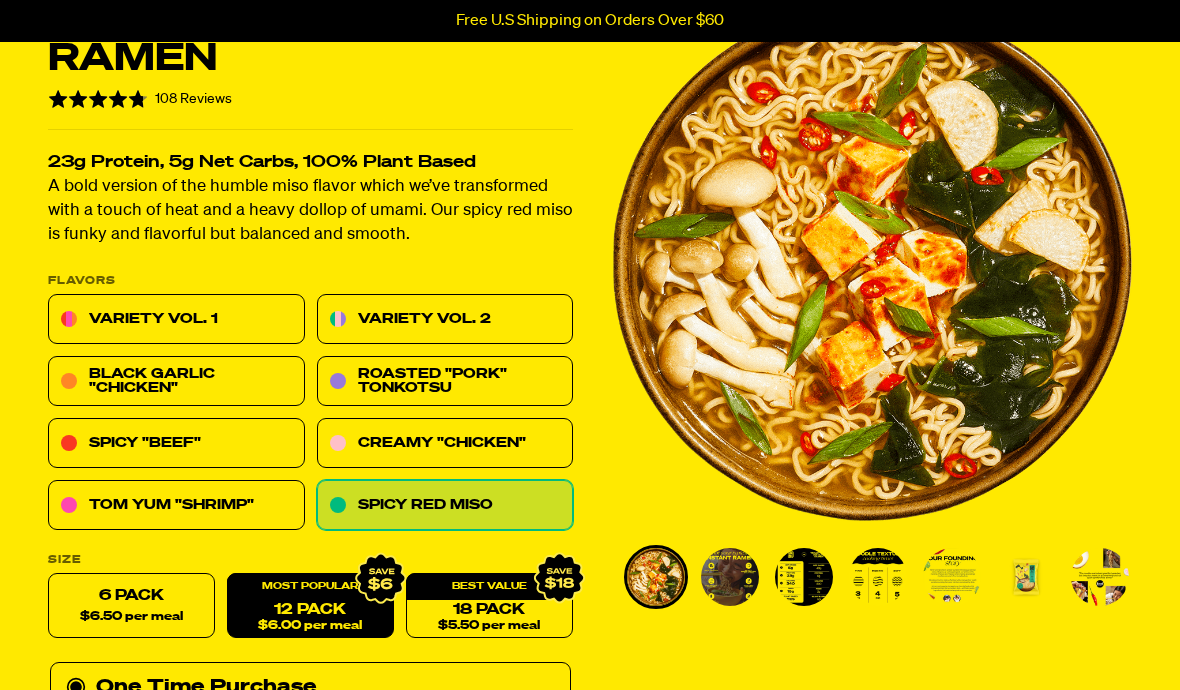 click on "Variety Vol. 2" at bounding box center (445, 320) 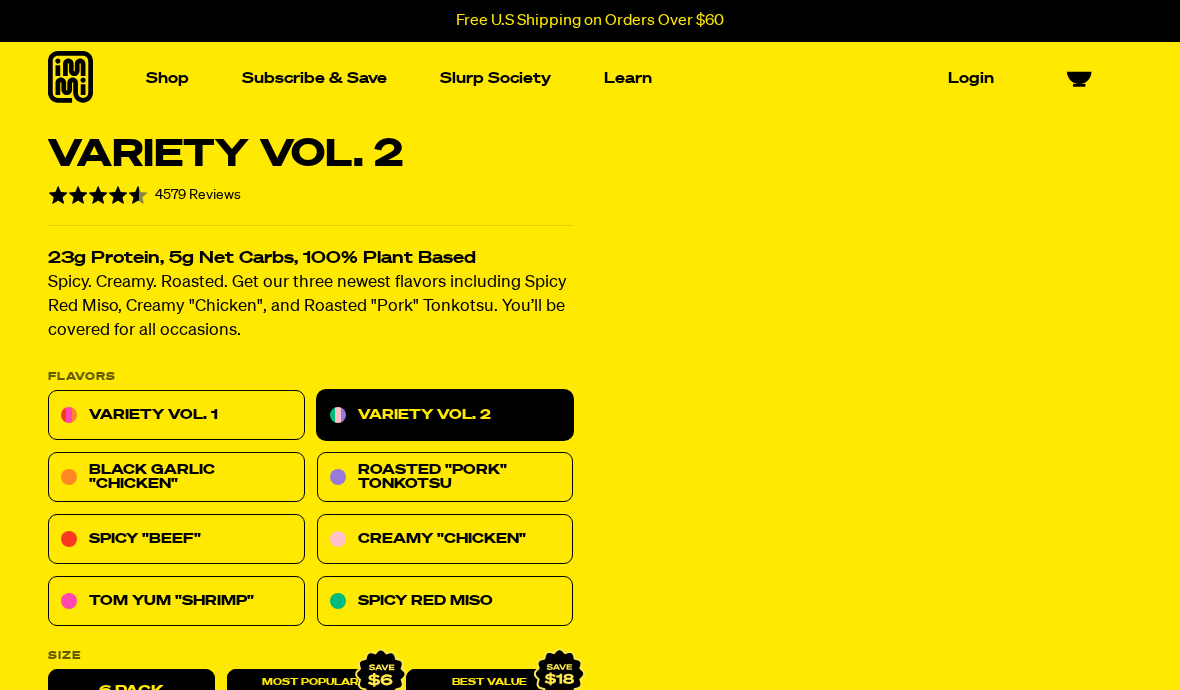 scroll, scrollTop: 0, scrollLeft: 0, axis: both 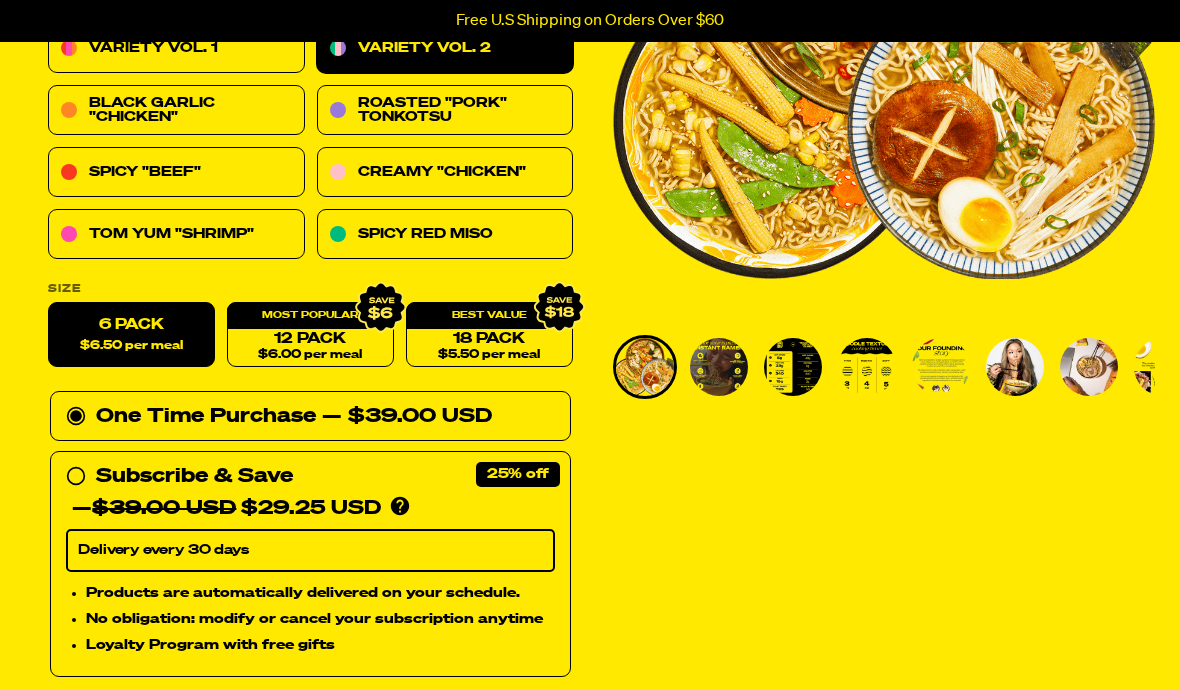 click on "$6.00 per meal" at bounding box center [310, 355] 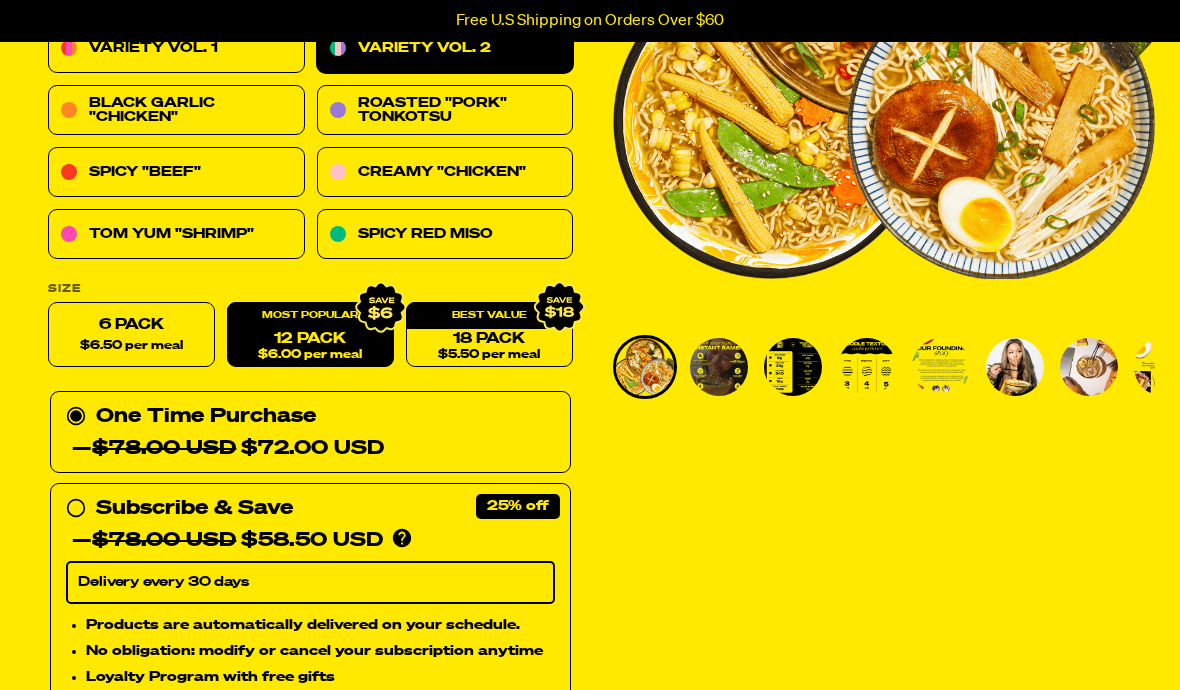 click on "Spicy Red Miso" at bounding box center [445, 235] 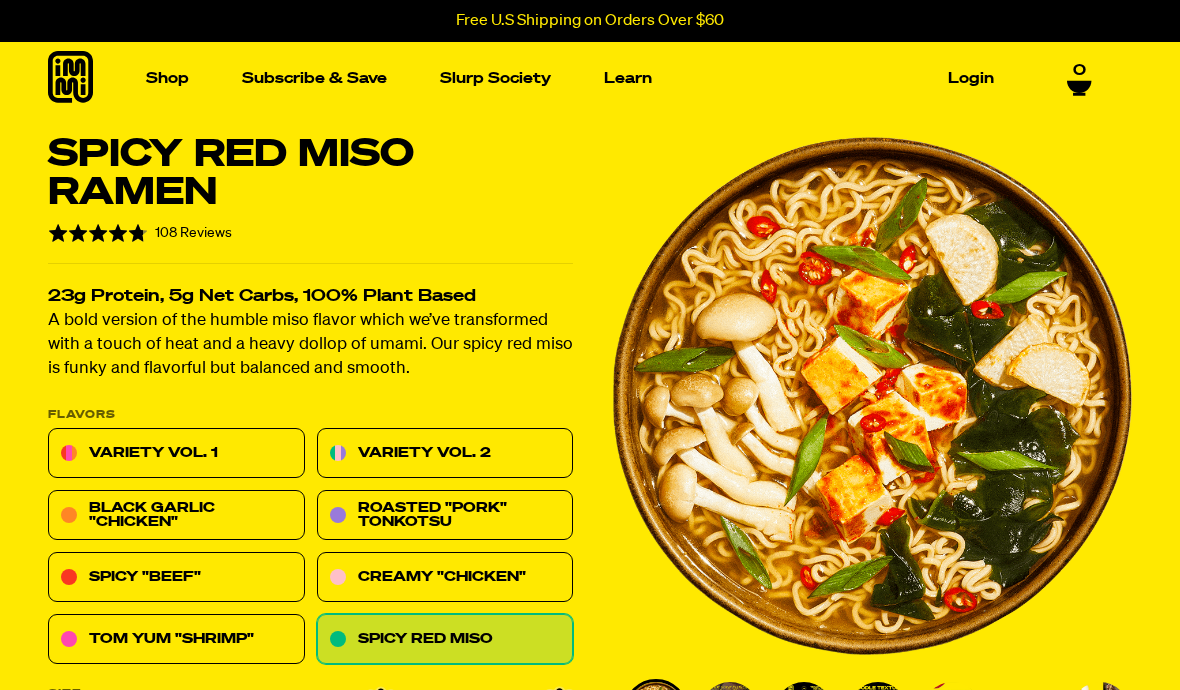 scroll, scrollTop: 0, scrollLeft: 0, axis: both 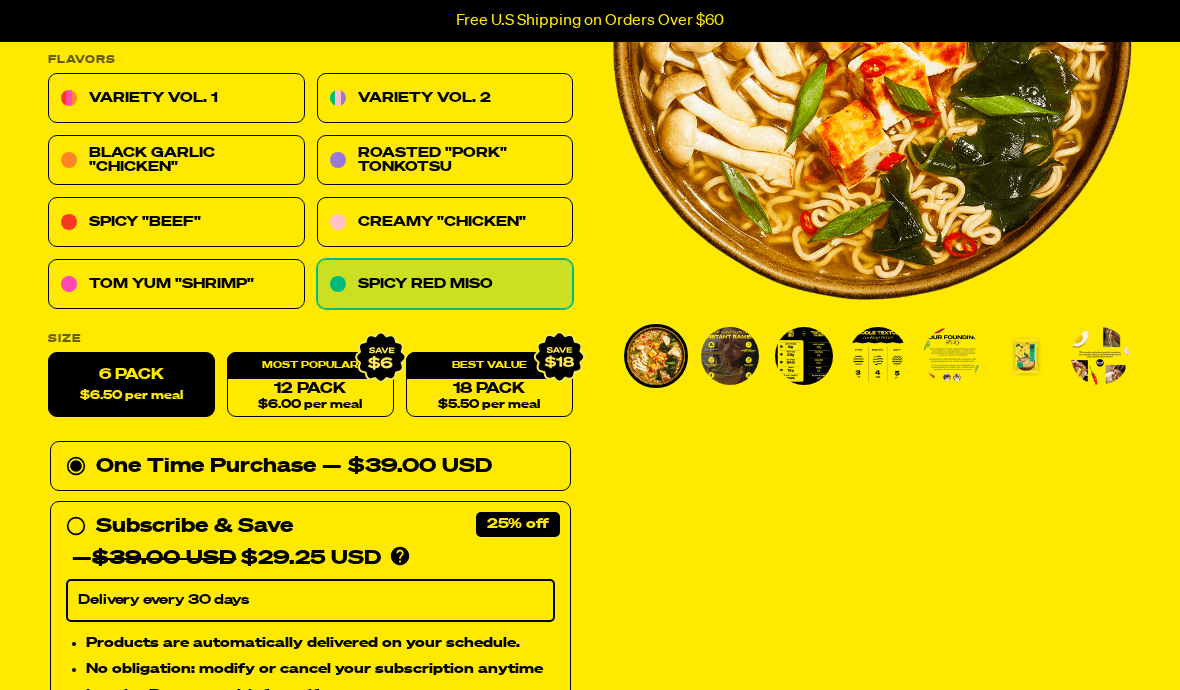 click on "12 Pack  $6.00 per meal" at bounding box center [310, 385] 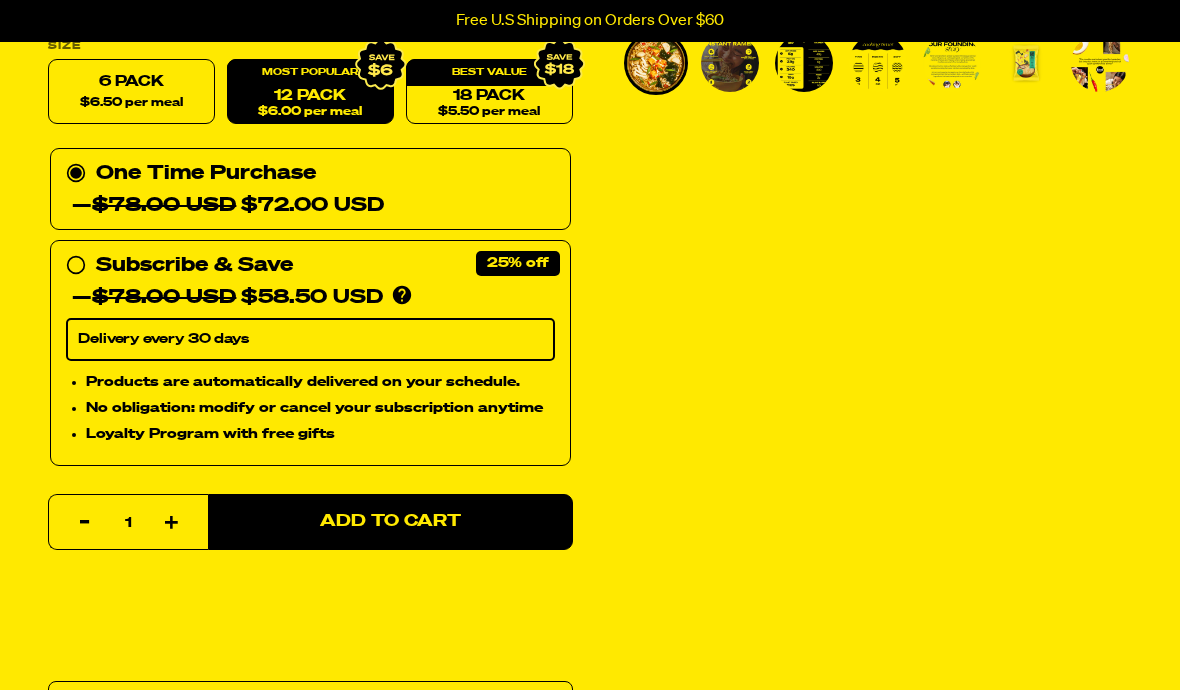 scroll, scrollTop: 644, scrollLeft: 0, axis: vertical 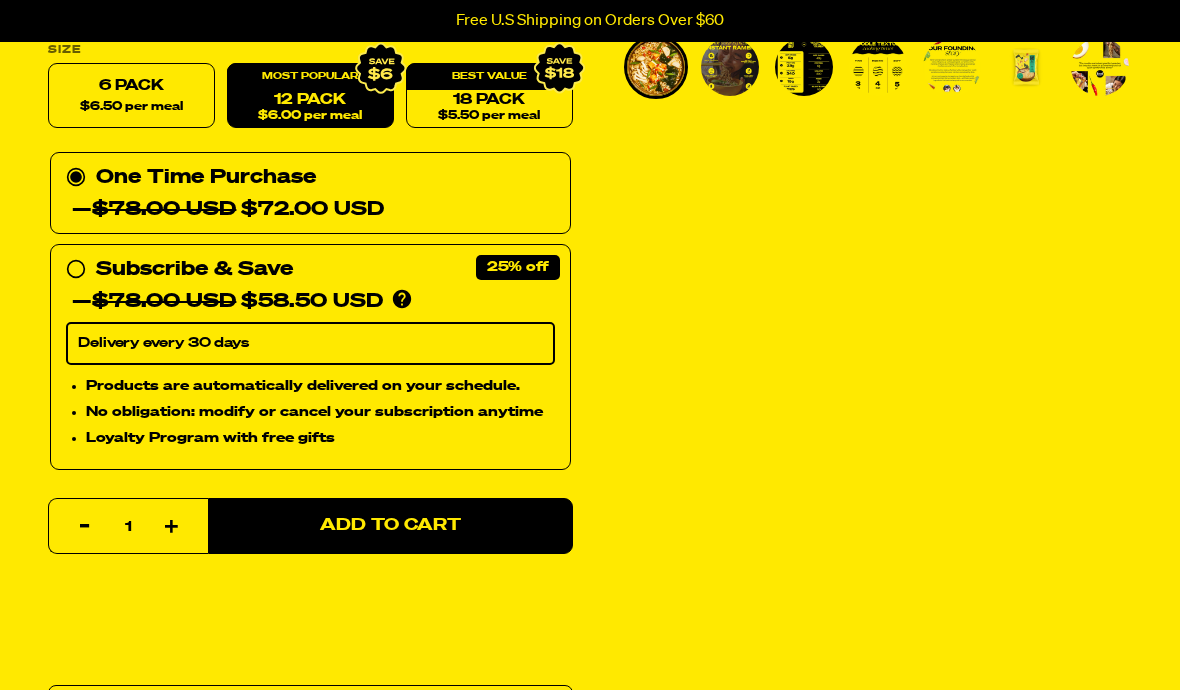 click on "Add to Cart" at bounding box center (390, 526) 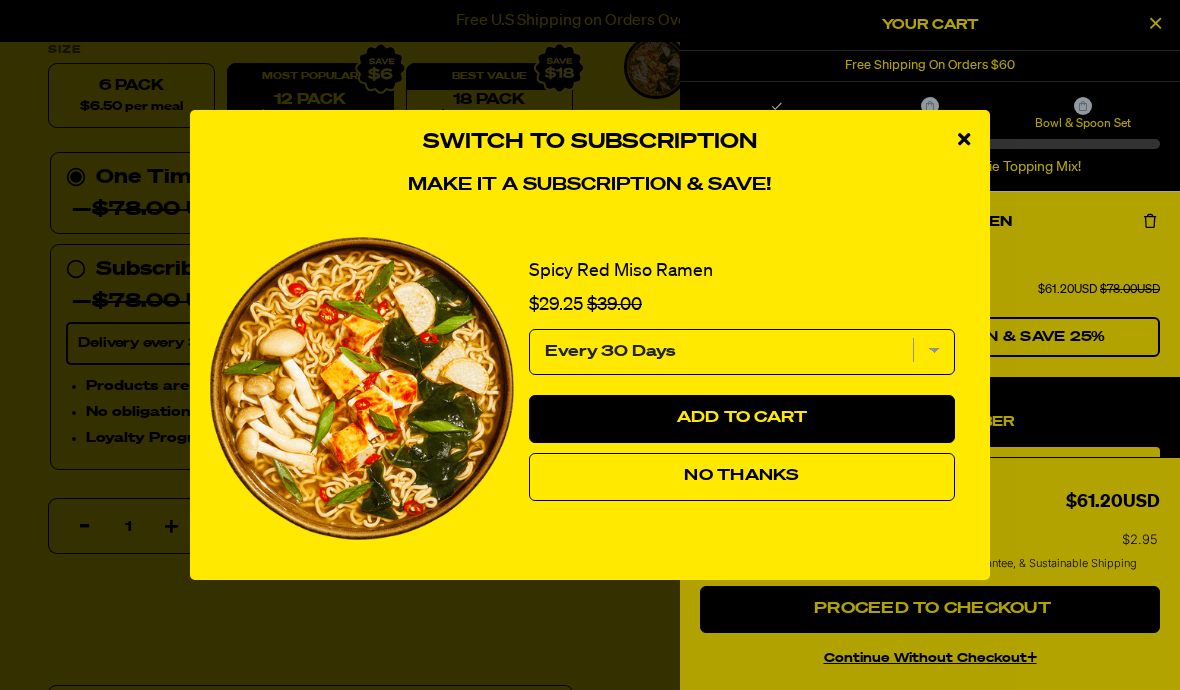 click on "No Thanks" at bounding box center [741, 476] 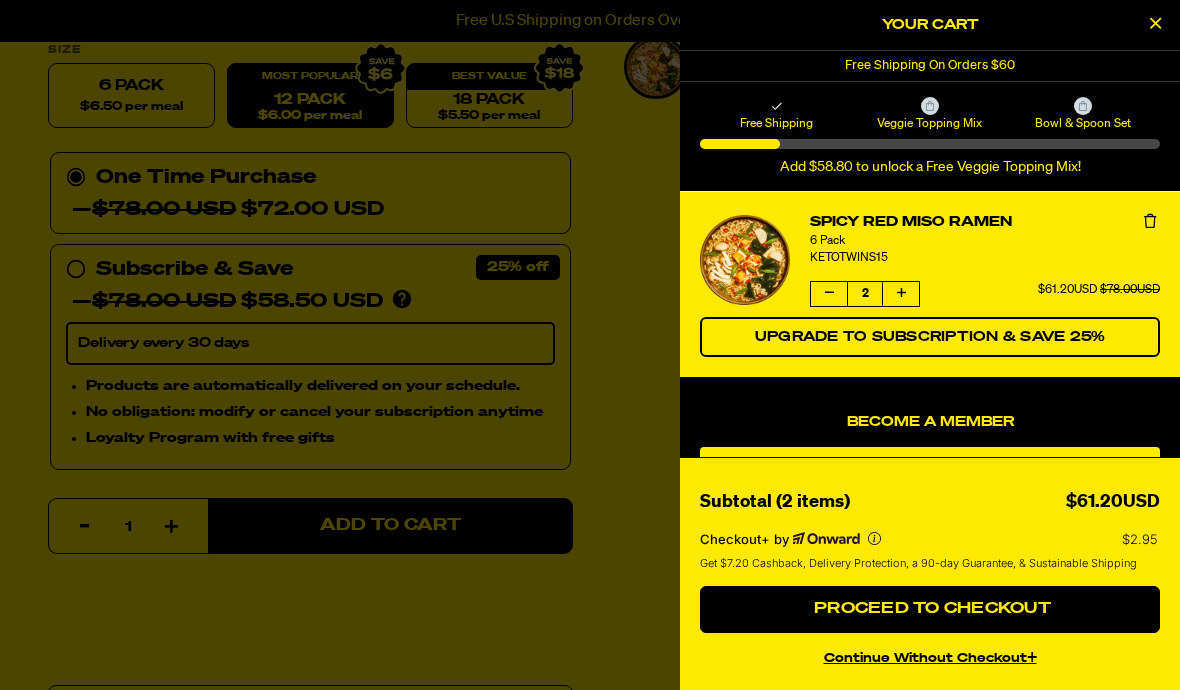 click at bounding box center [1155, 23] 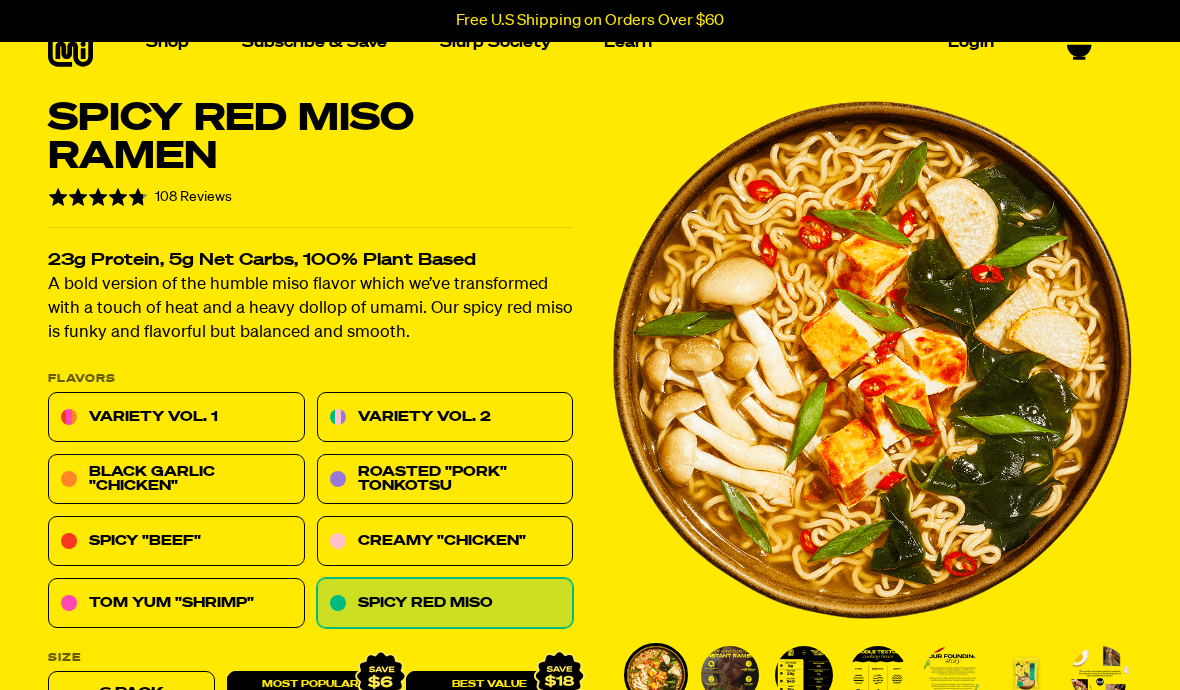 scroll, scrollTop: 0, scrollLeft: 0, axis: both 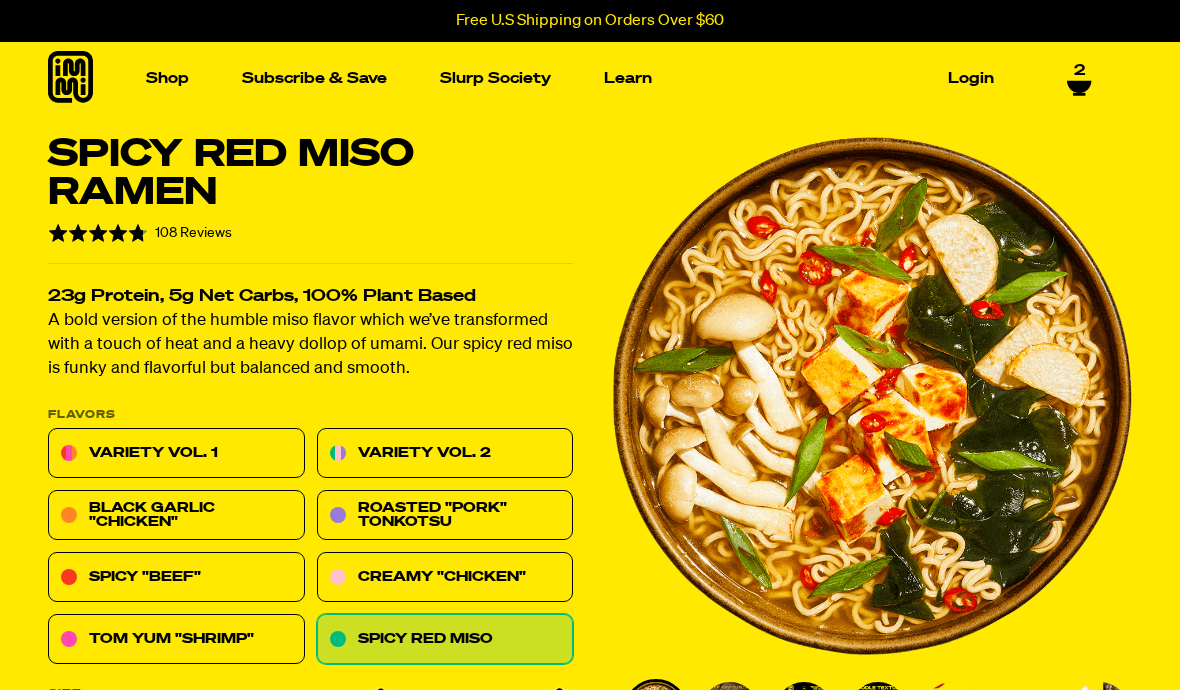 click at bounding box center (444, 266) 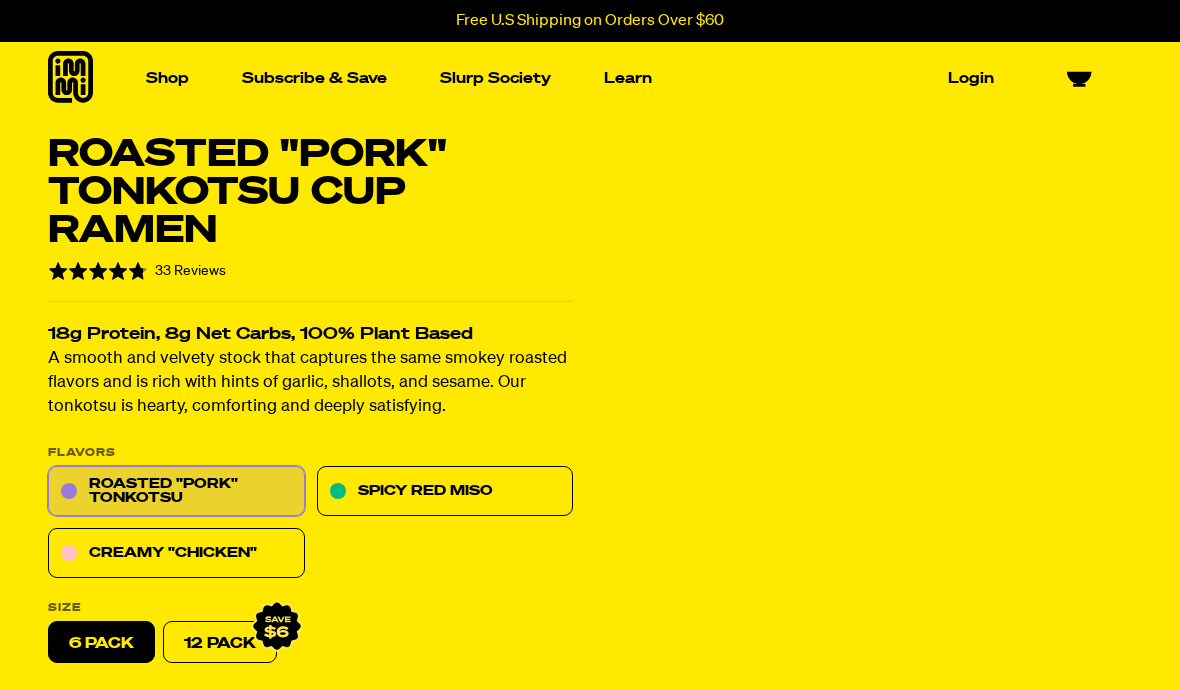 scroll, scrollTop: 0, scrollLeft: 0, axis: both 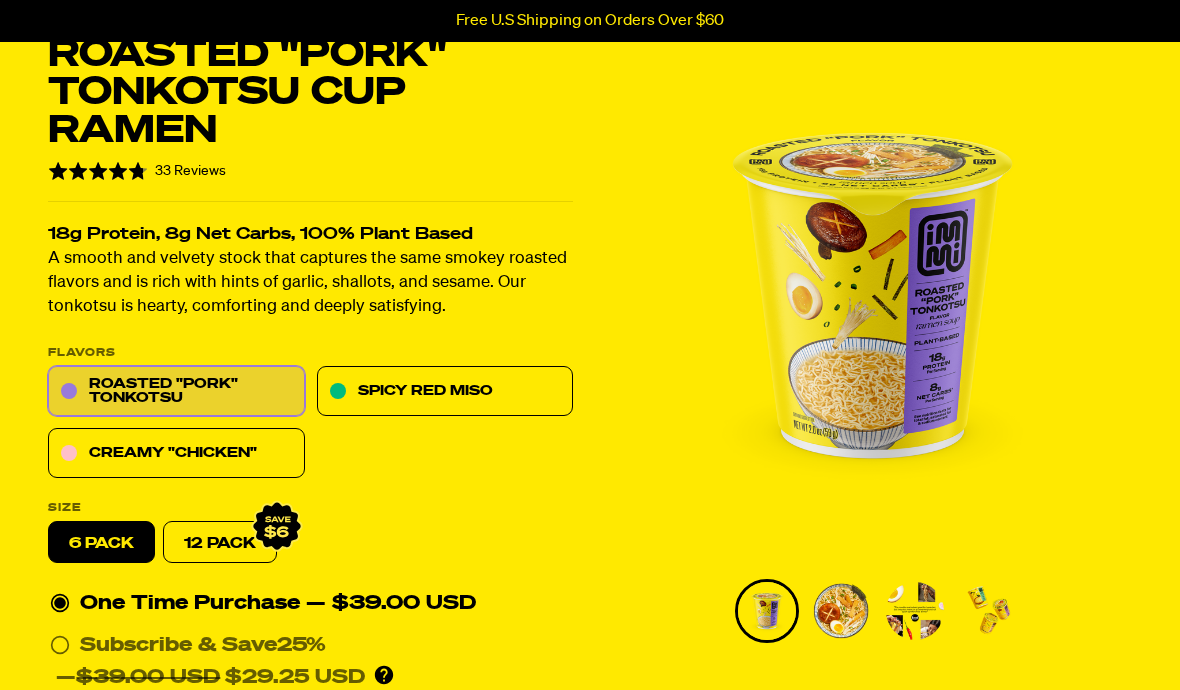 click on "Creamy "Chicken"" at bounding box center [176, 454] 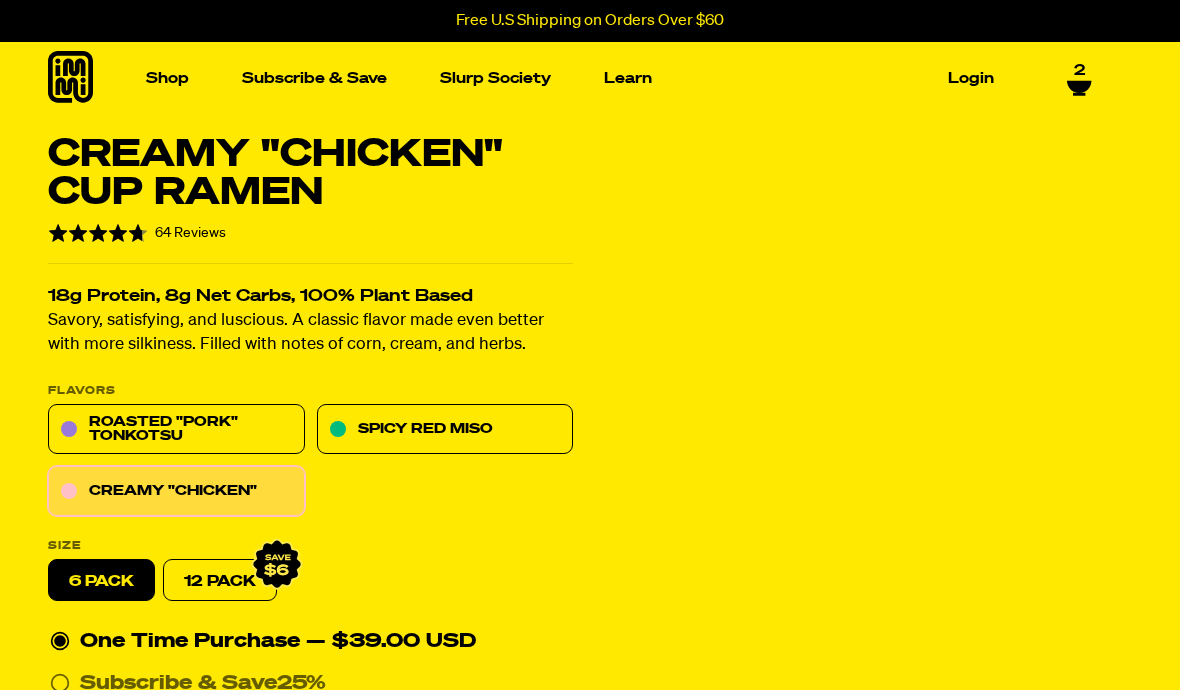 scroll, scrollTop: 0, scrollLeft: 0, axis: both 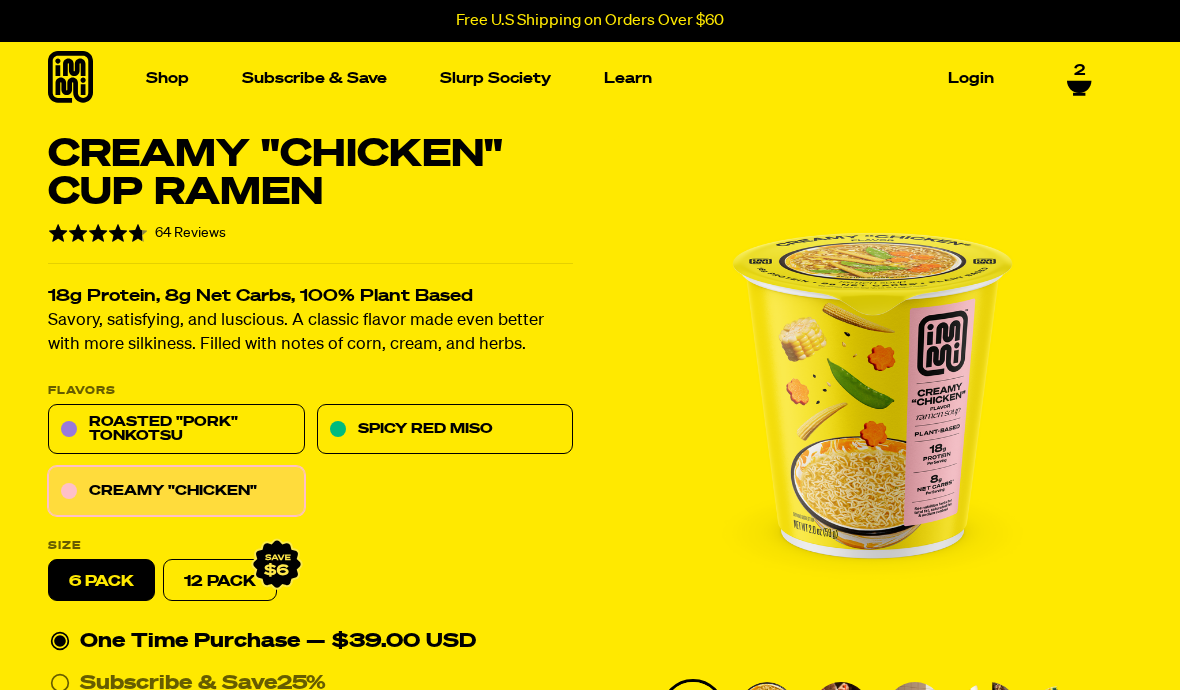 click 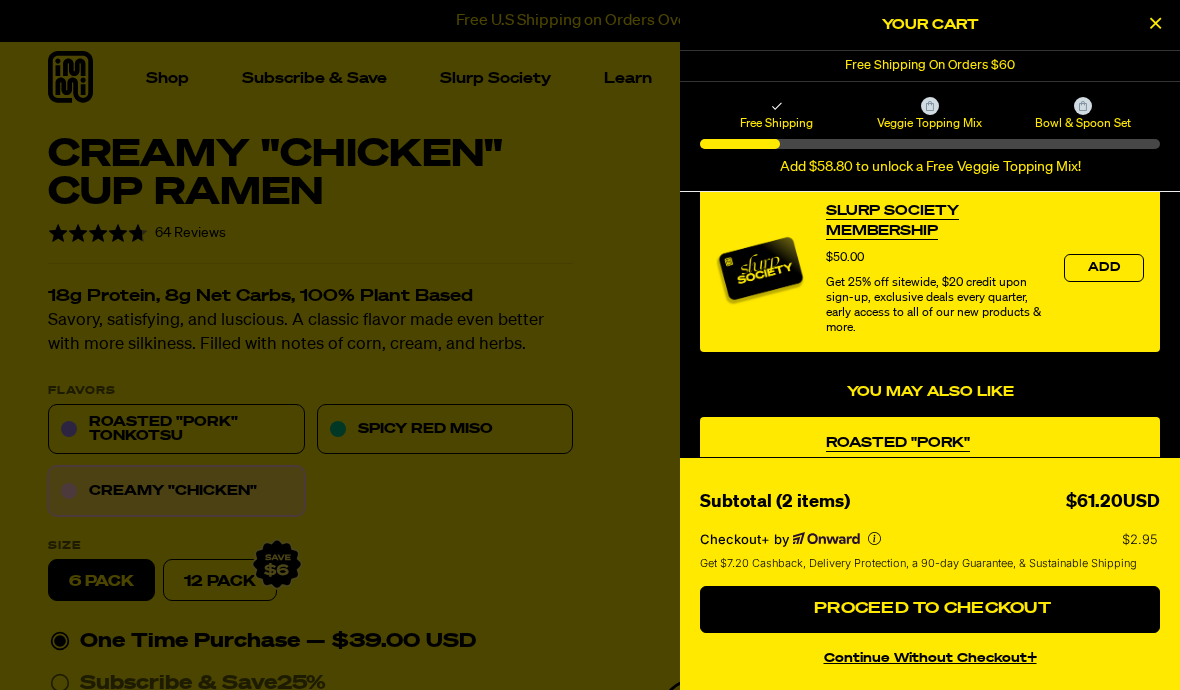 scroll, scrollTop: 265, scrollLeft: 0, axis: vertical 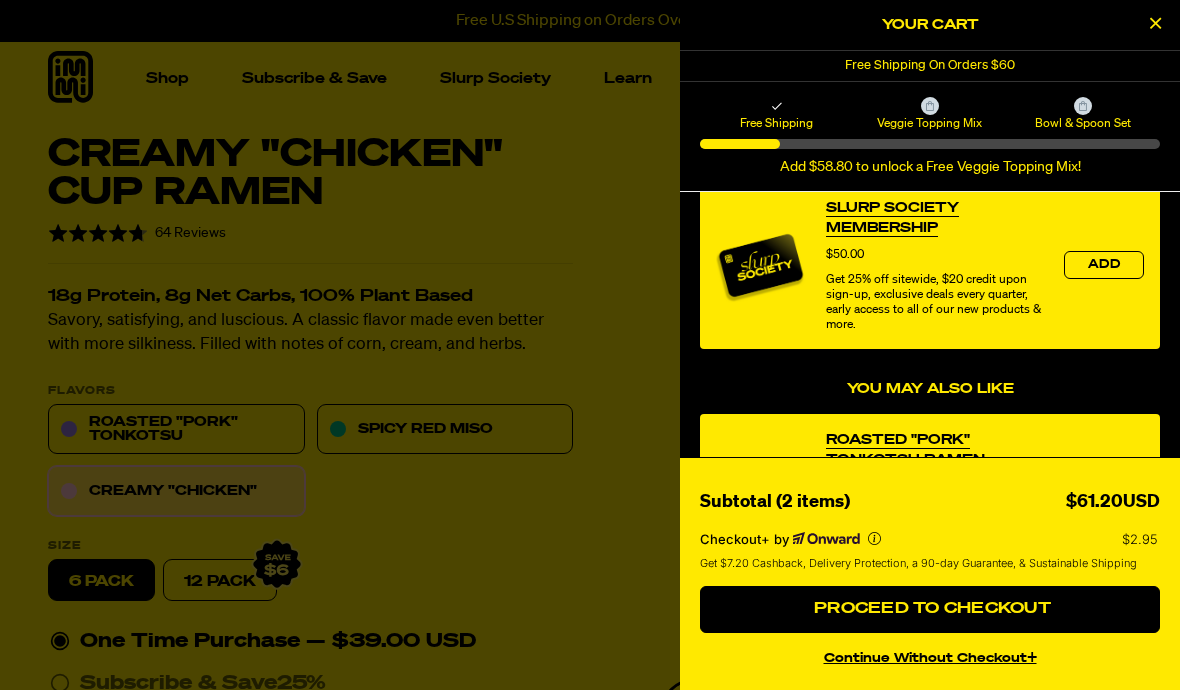 click at bounding box center (1155, 23) 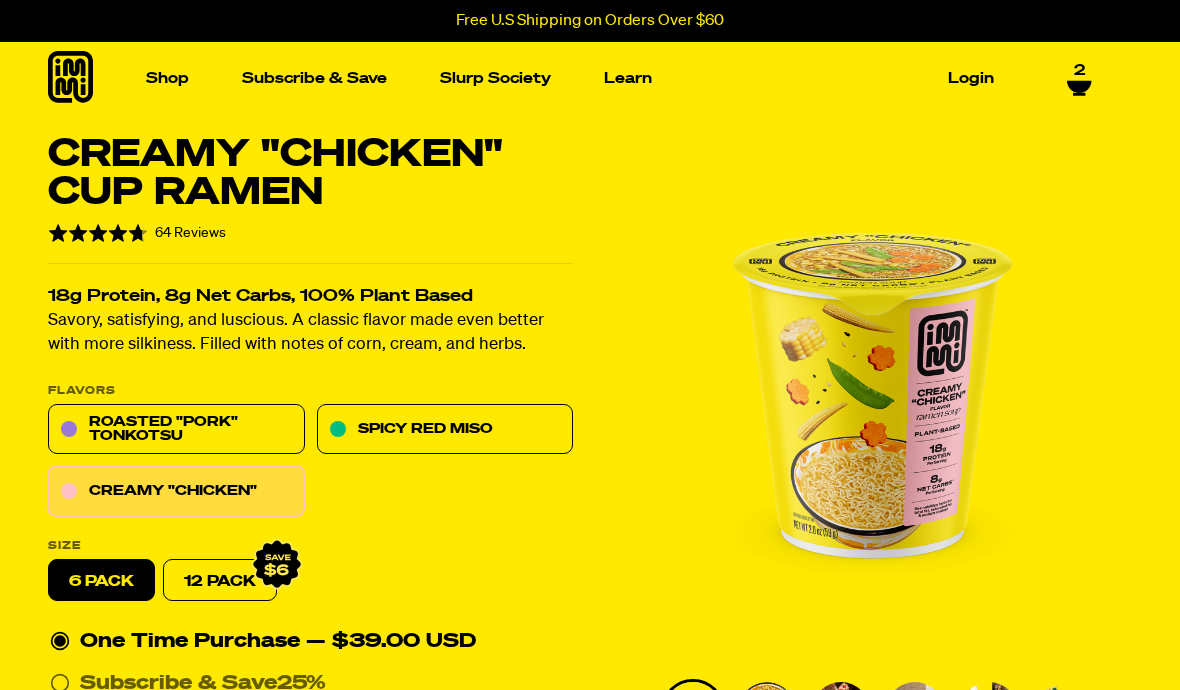 click at bounding box center [736, 266] 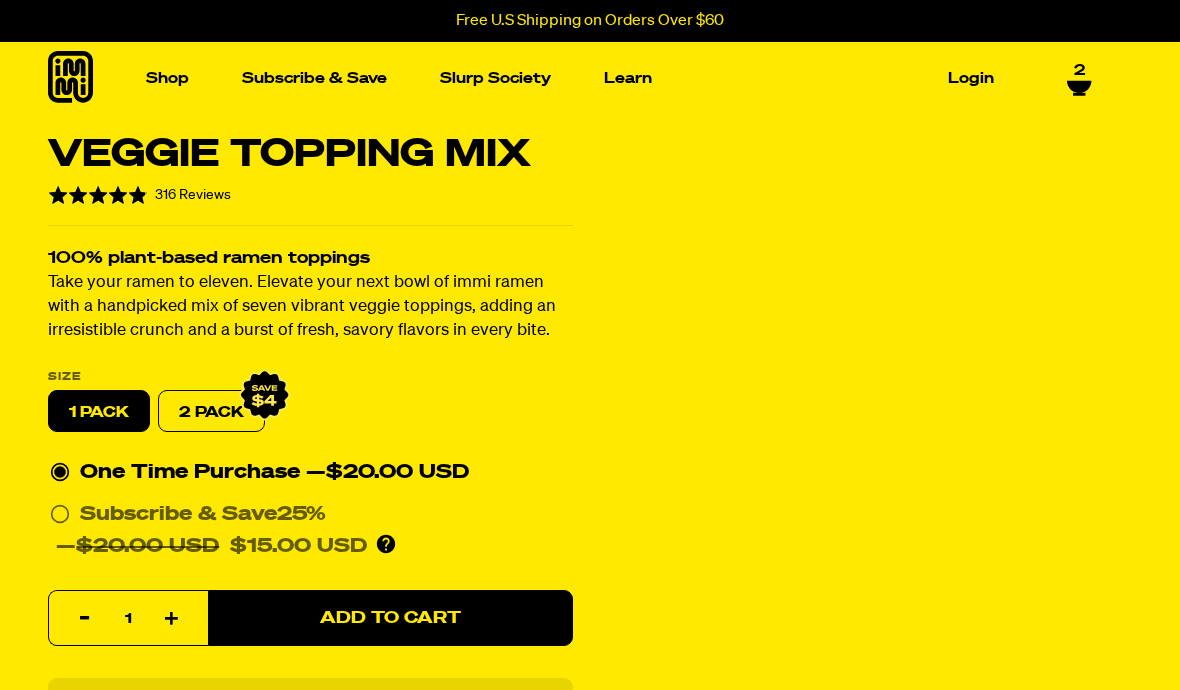 scroll, scrollTop: 0, scrollLeft: 0, axis: both 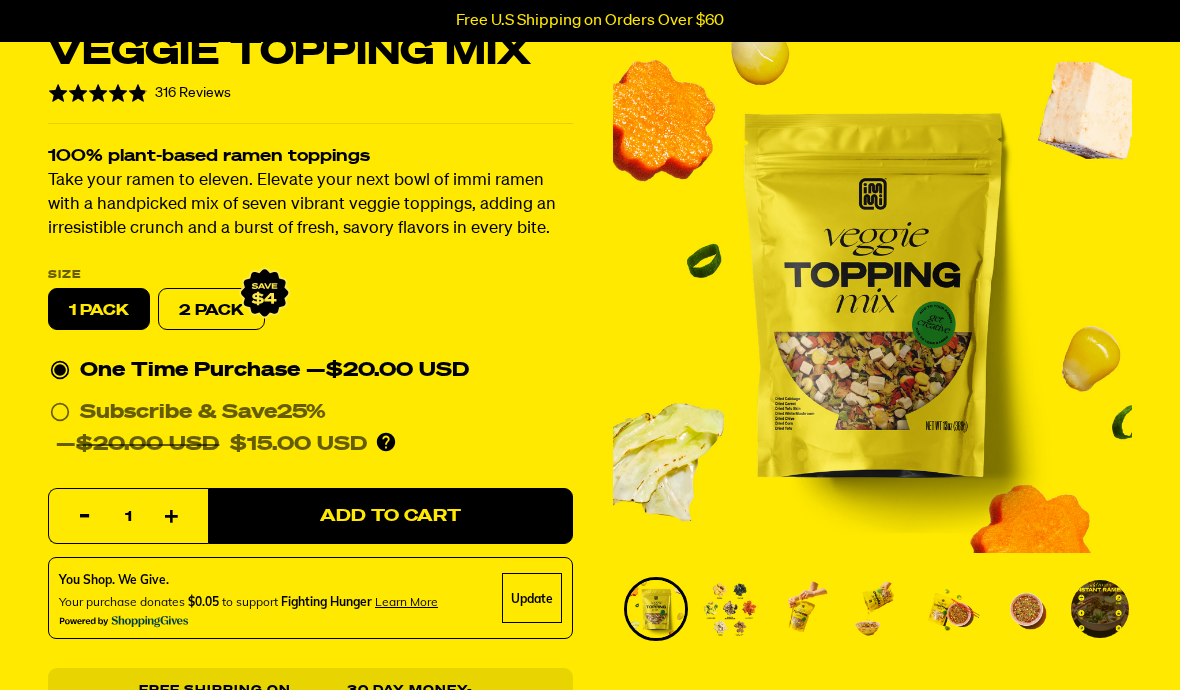 click at bounding box center [872, 293] 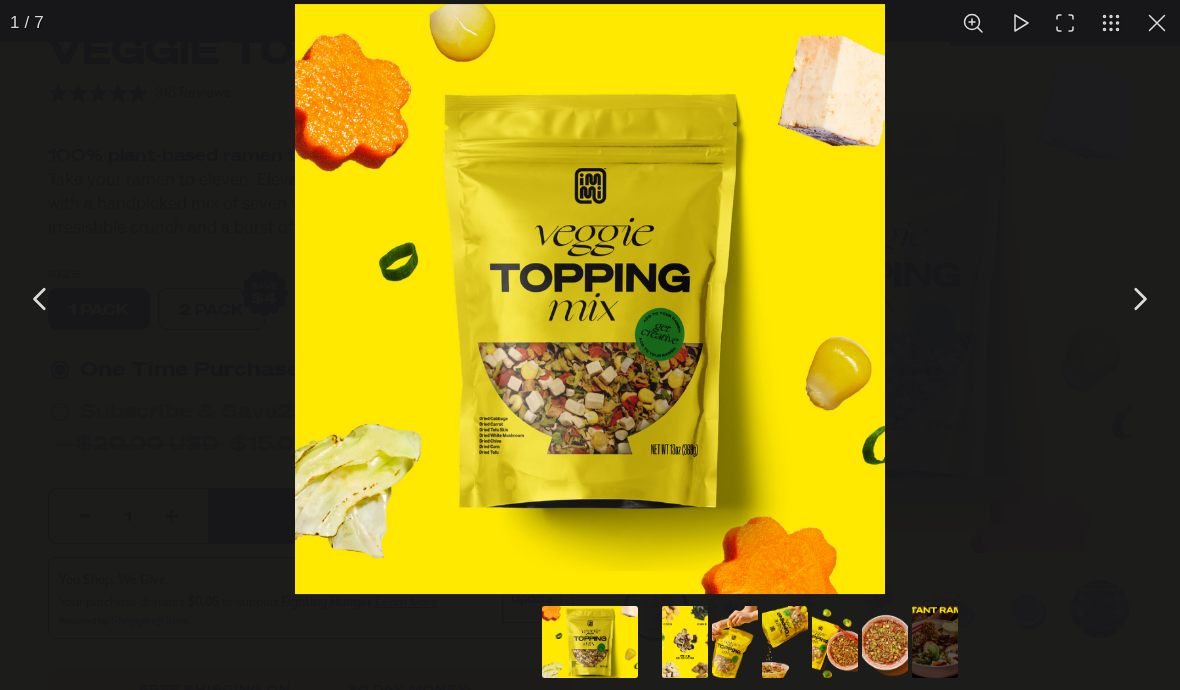 click at bounding box center (1139, 299) 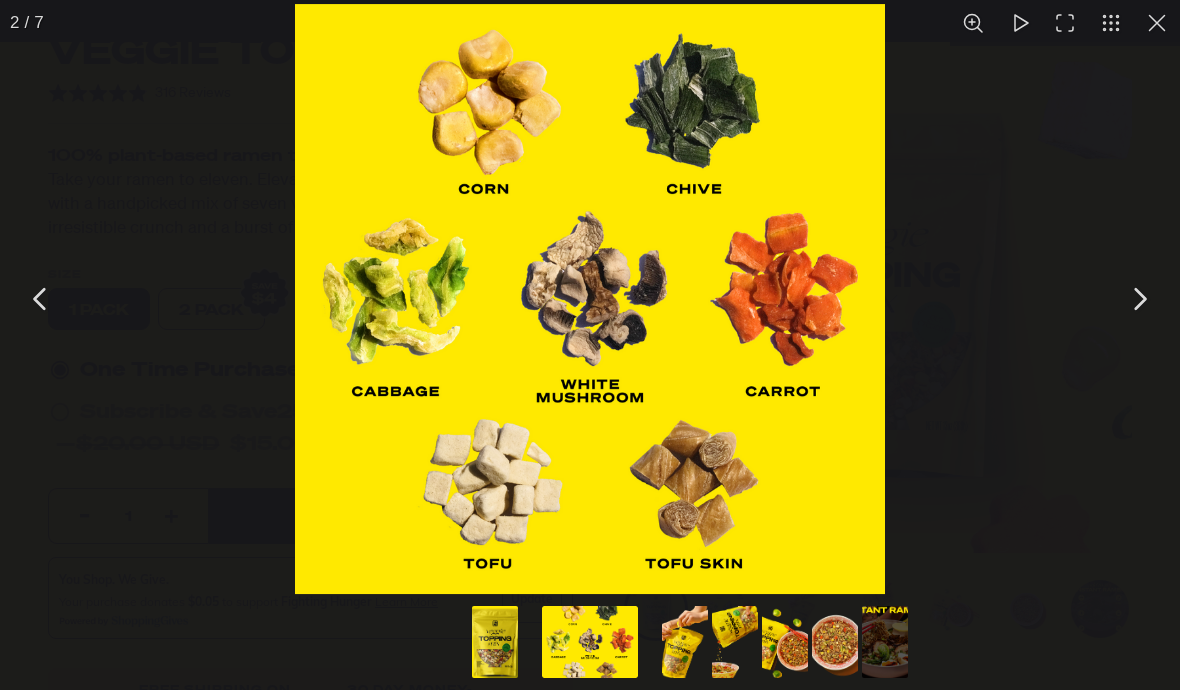 click at bounding box center [1139, 299] 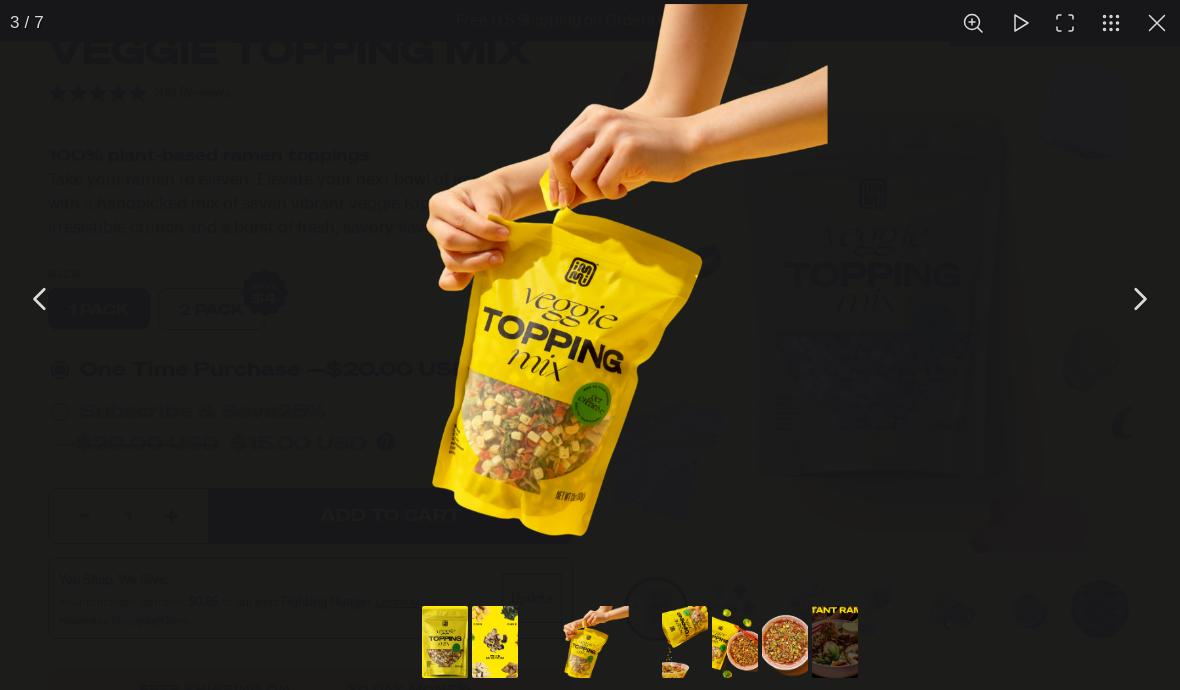 click at bounding box center [1139, 299] 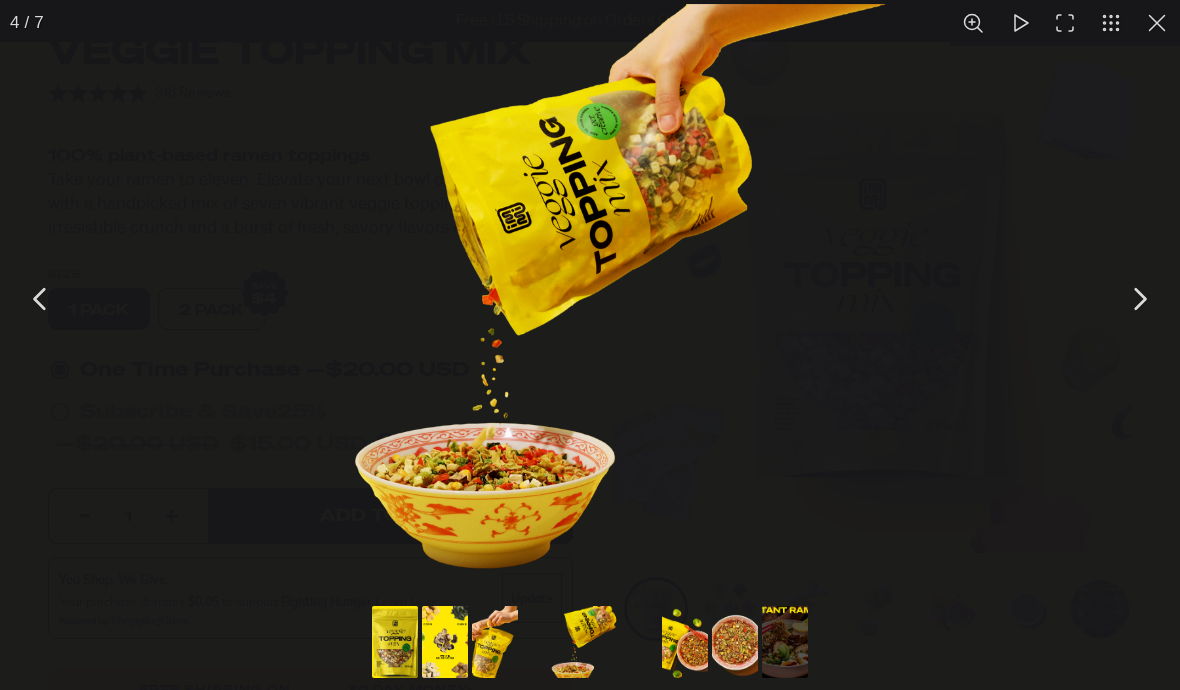 click at bounding box center (1139, 299) 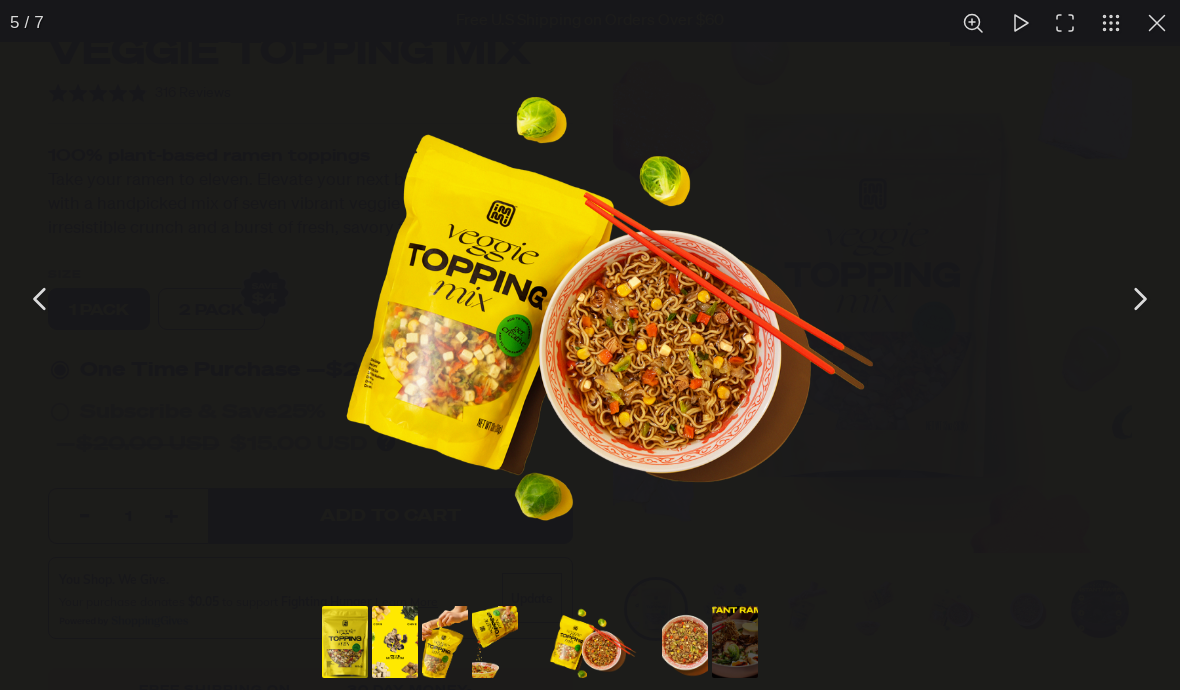 click at bounding box center (1139, 299) 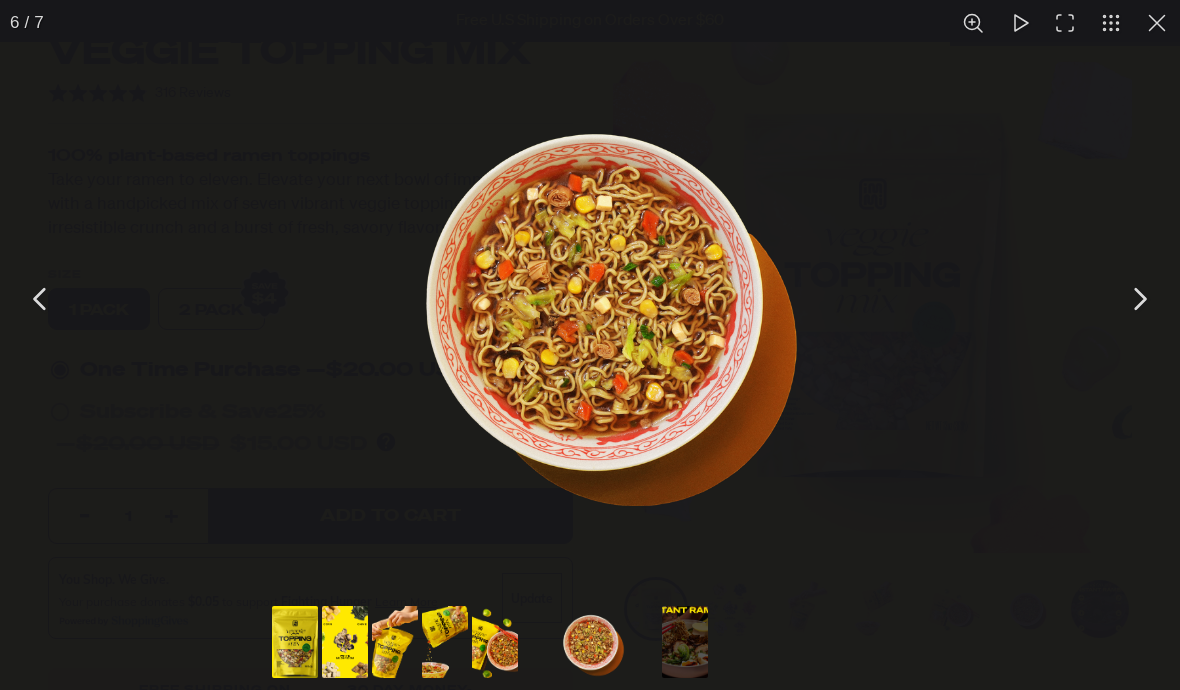 click at bounding box center [1139, 299] 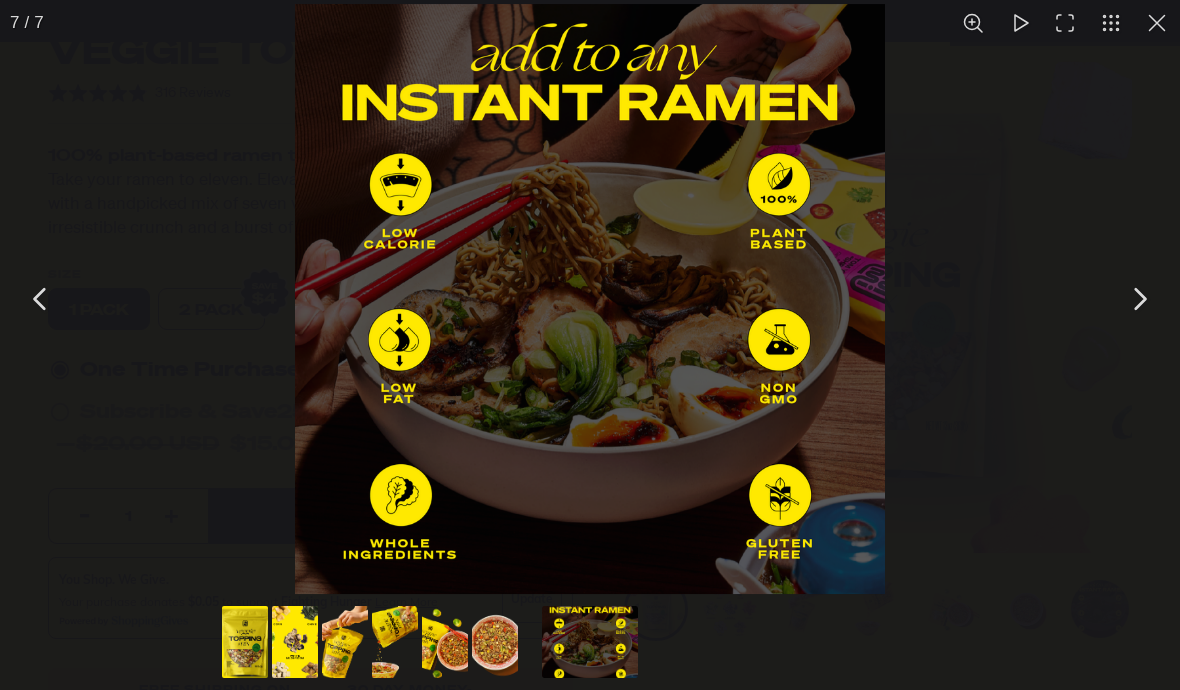 click at bounding box center (1139, 299) 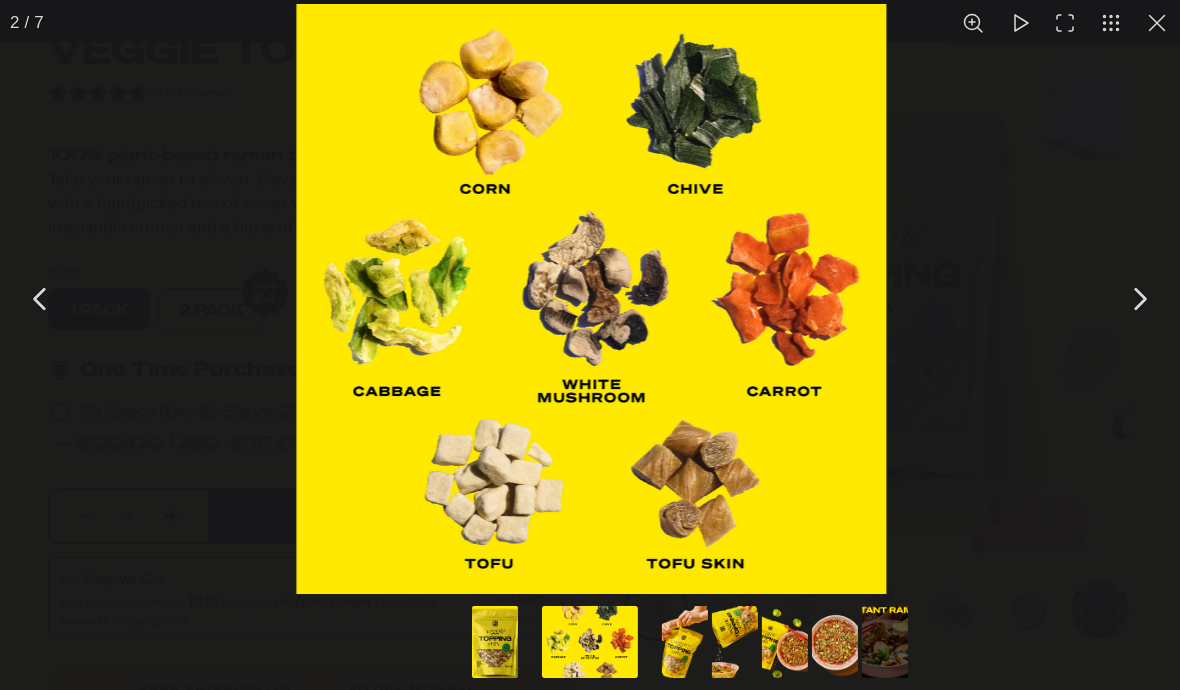 click at bounding box center (1157, 23) 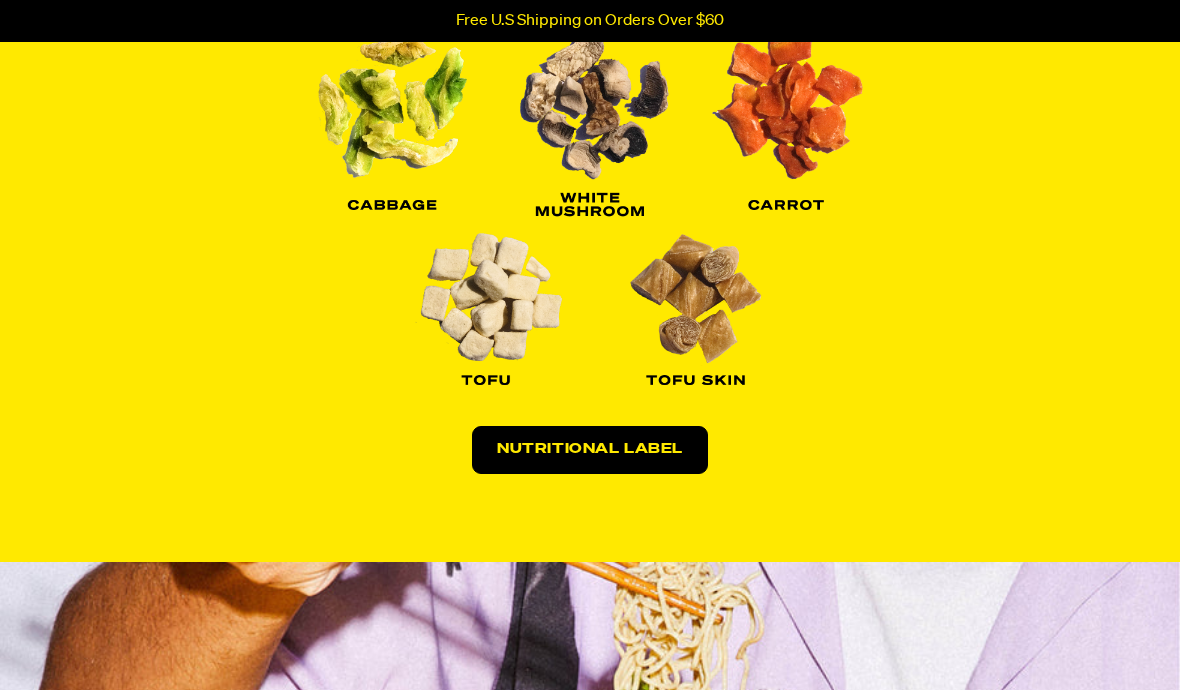 scroll, scrollTop: 2539, scrollLeft: 0, axis: vertical 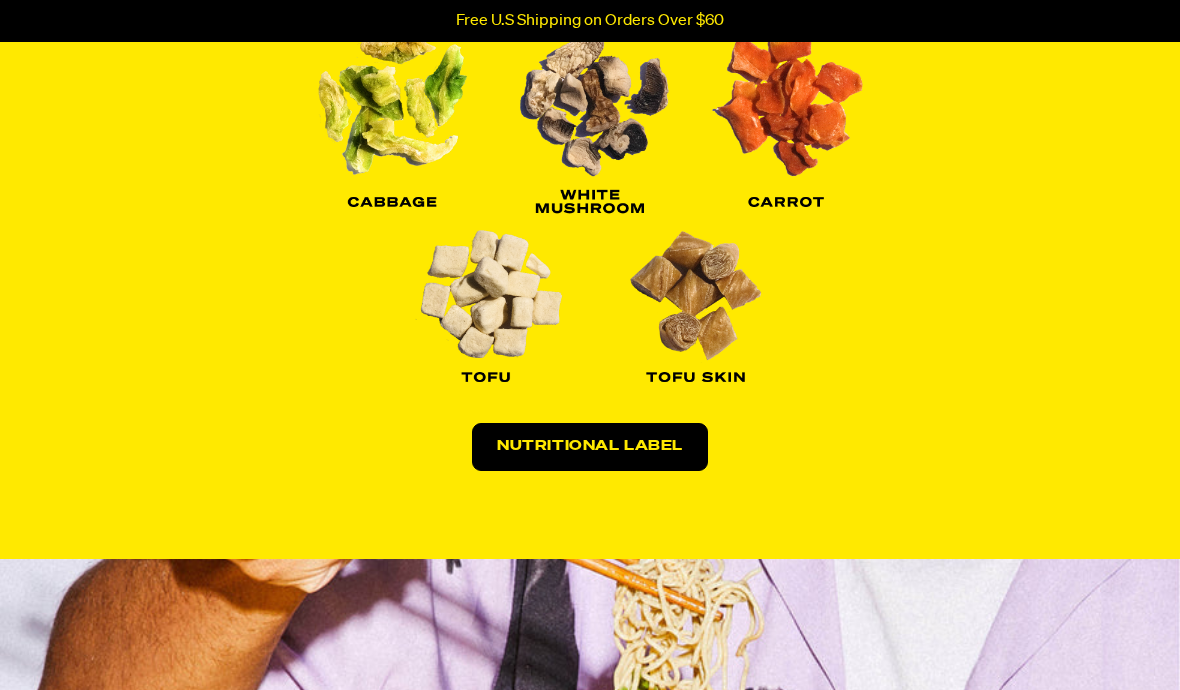 click on "Nutritional Label" at bounding box center [590, 447] 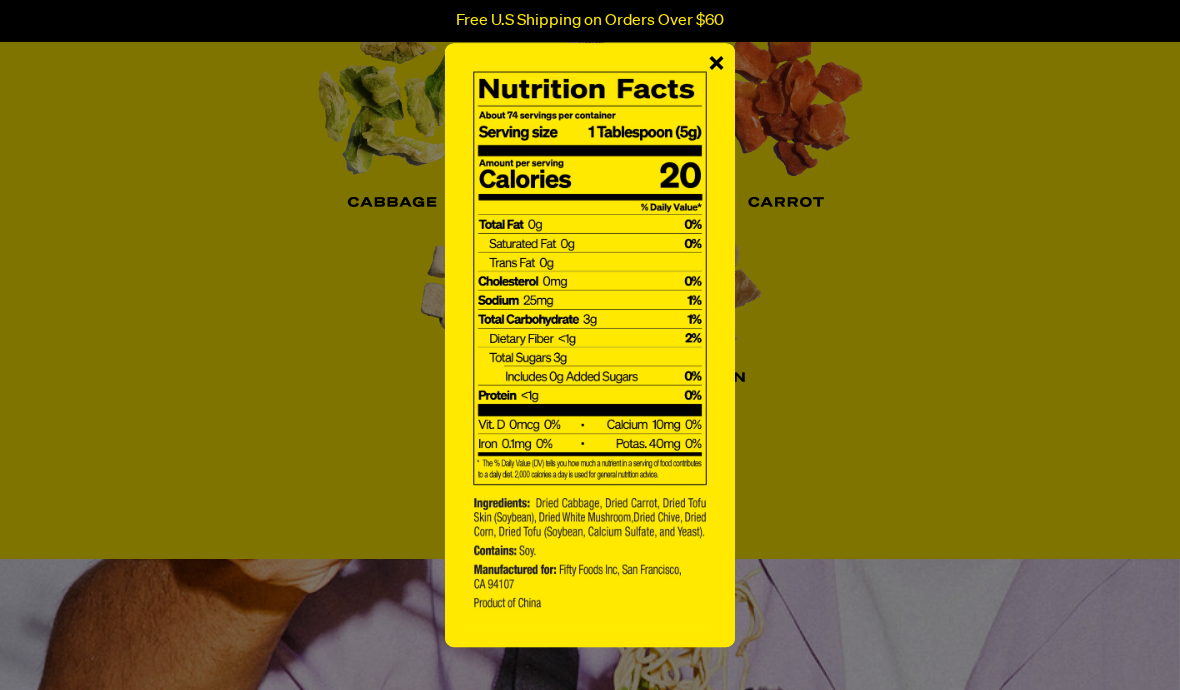 click on "×" at bounding box center [716, 65] 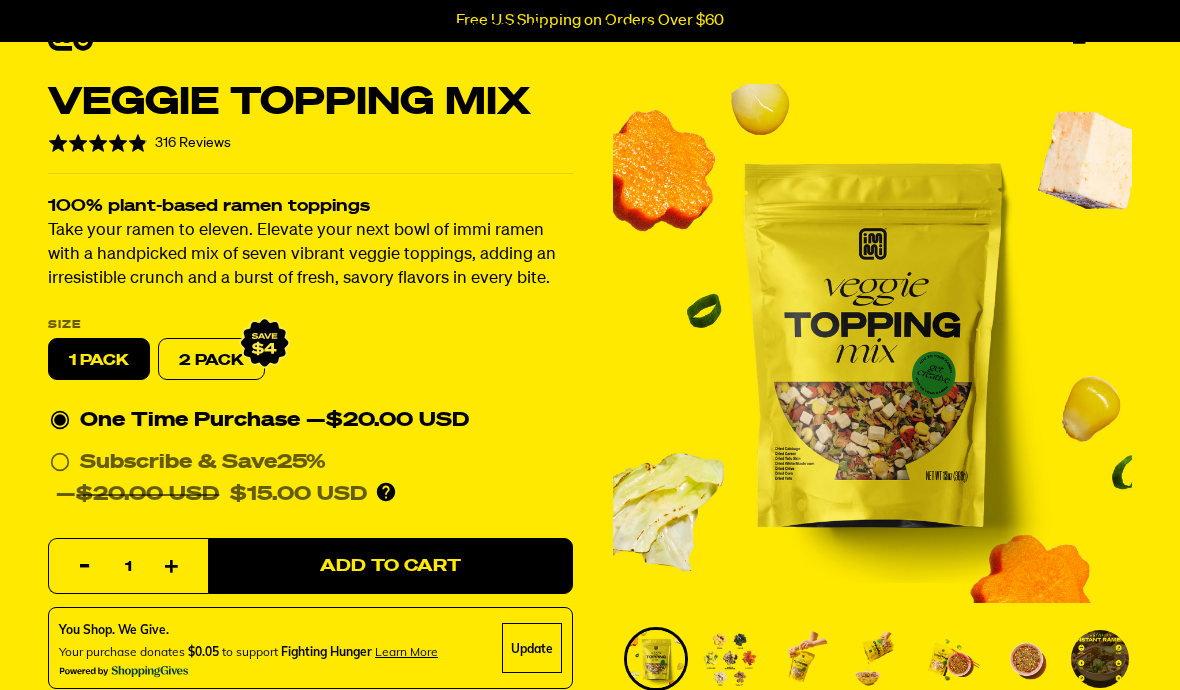 scroll, scrollTop: 0, scrollLeft: 0, axis: both 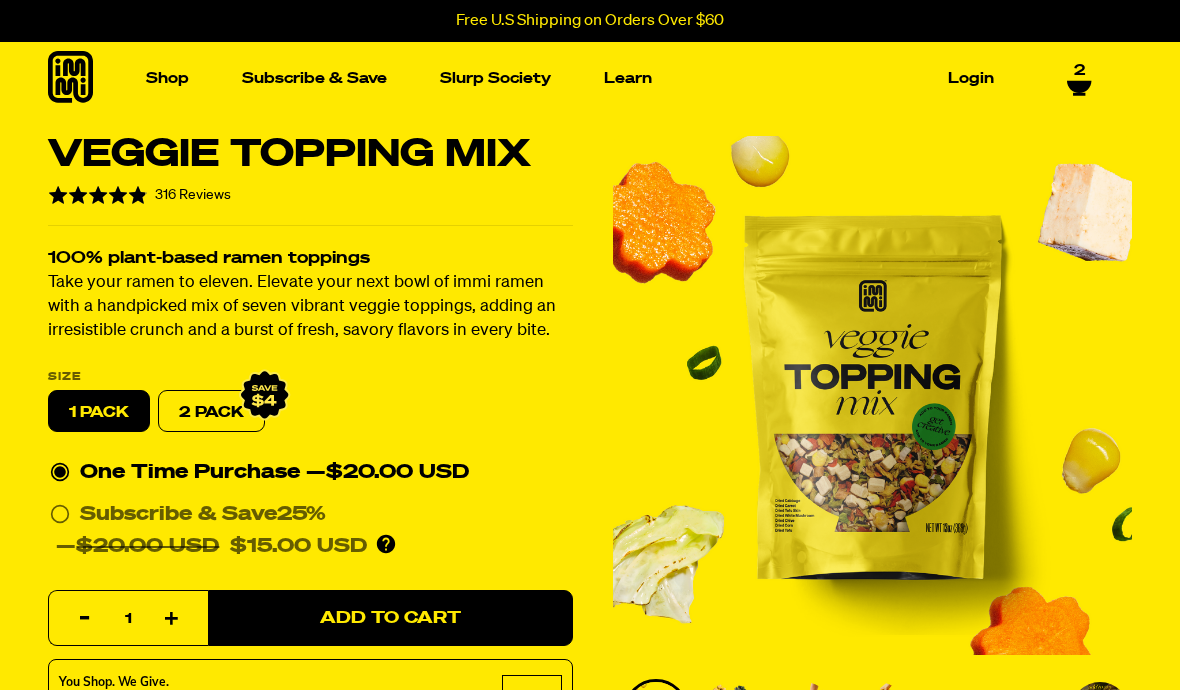click on "Slurp Society" at bounding box center (495, 78) 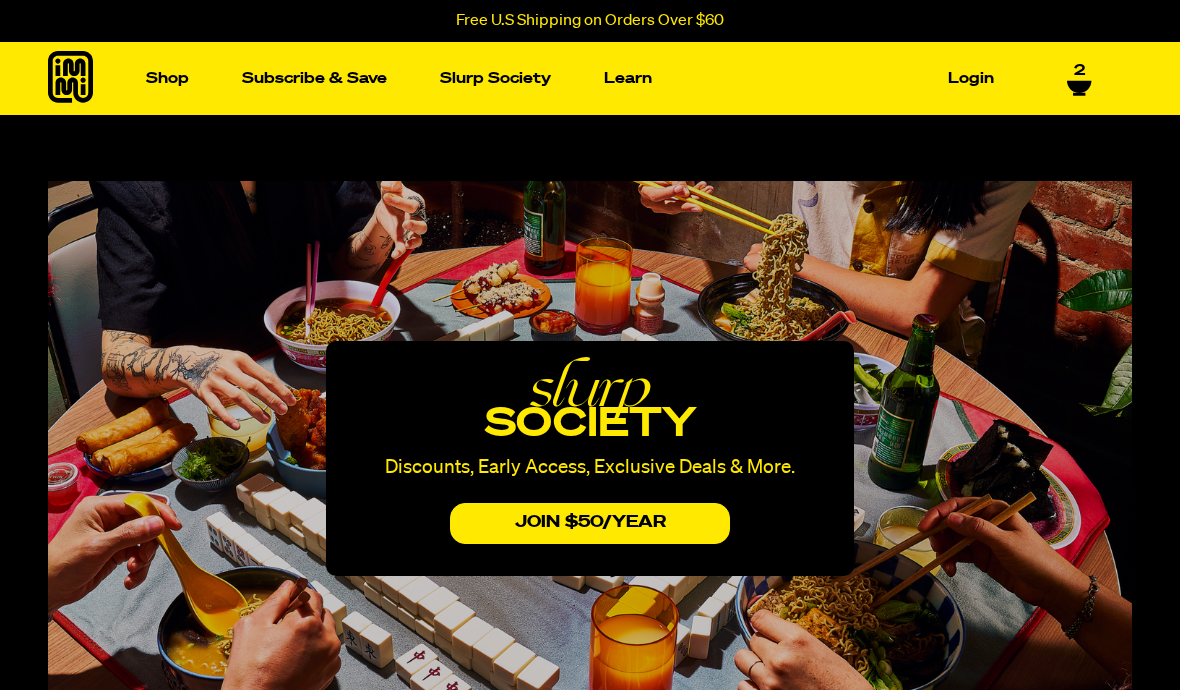 scroll, scrollTop: 0, scrollLeft: 0, axis: both 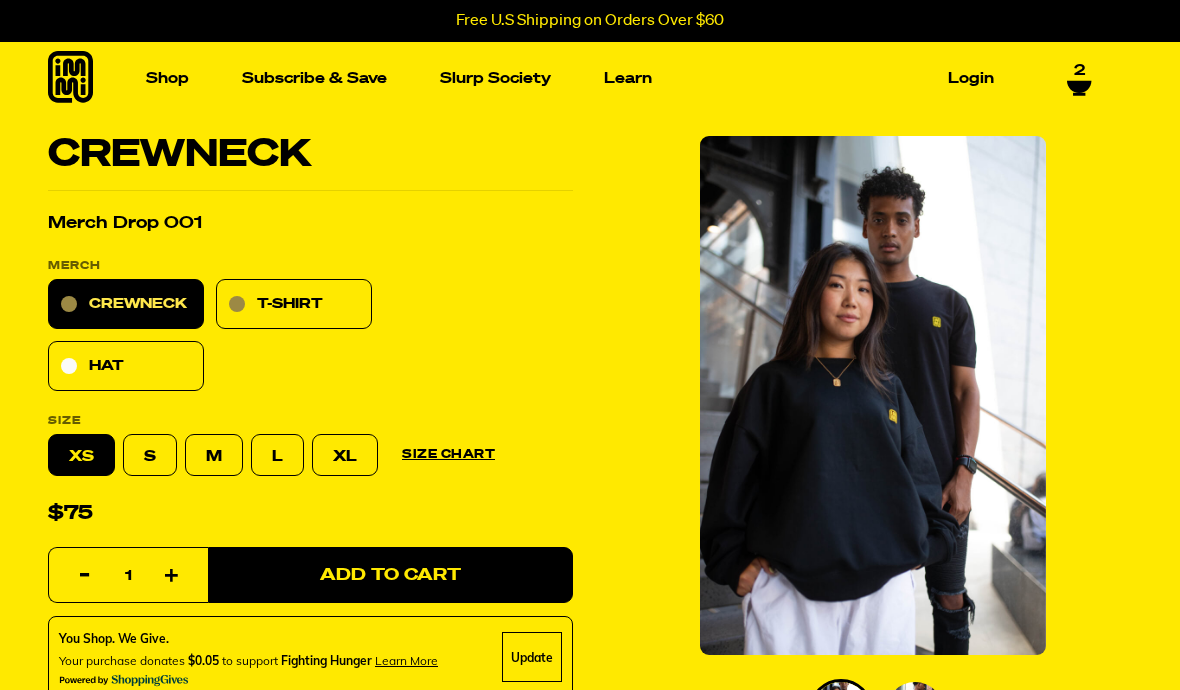 click at bounding box center (151, 266) 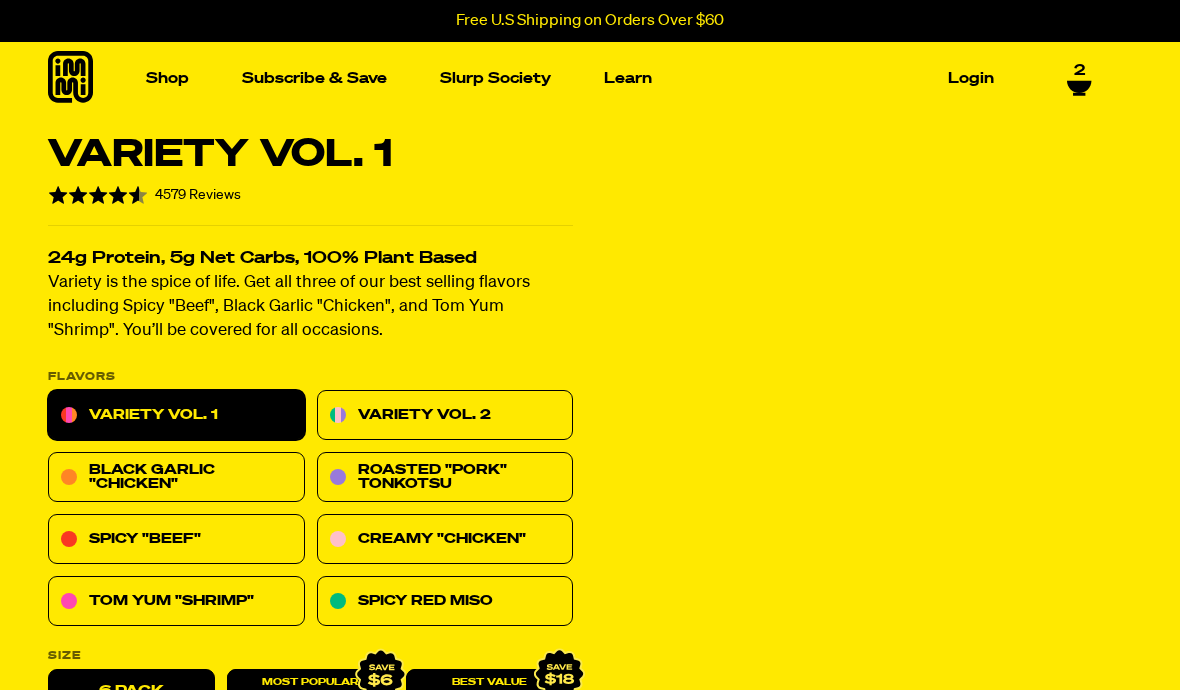 scroll, scrollTop: 0, scrollLeft: 0, axis: both 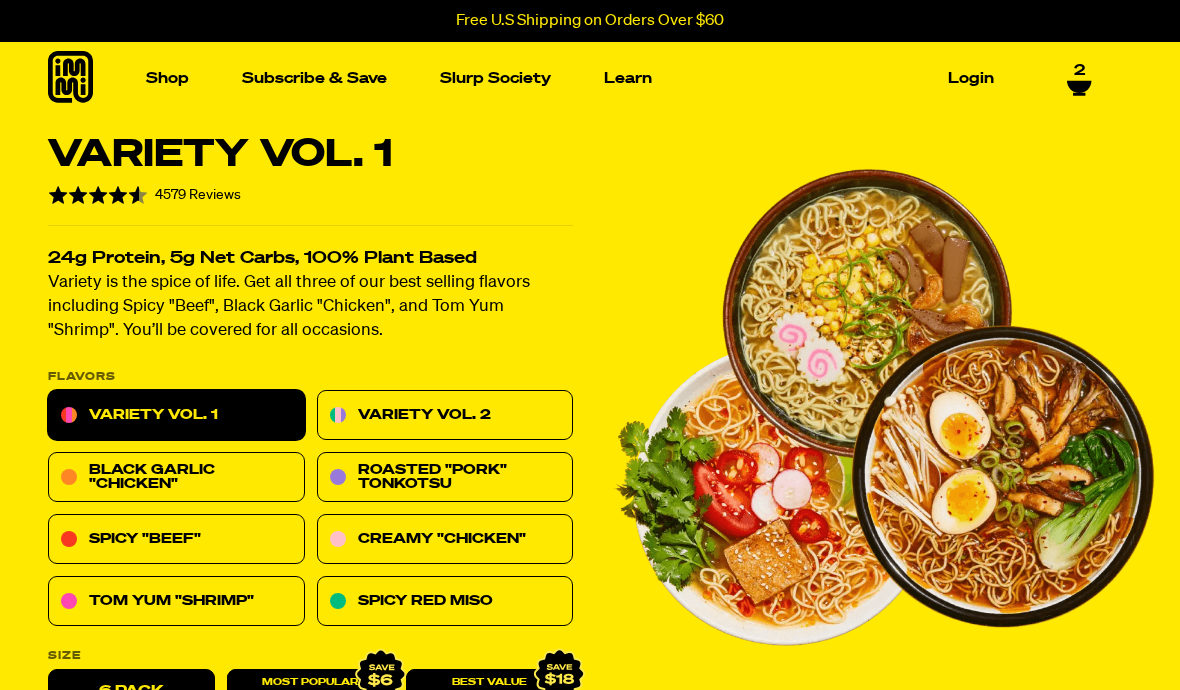 click on "Creamy "Chicken"" at bounding box center (445, 540) 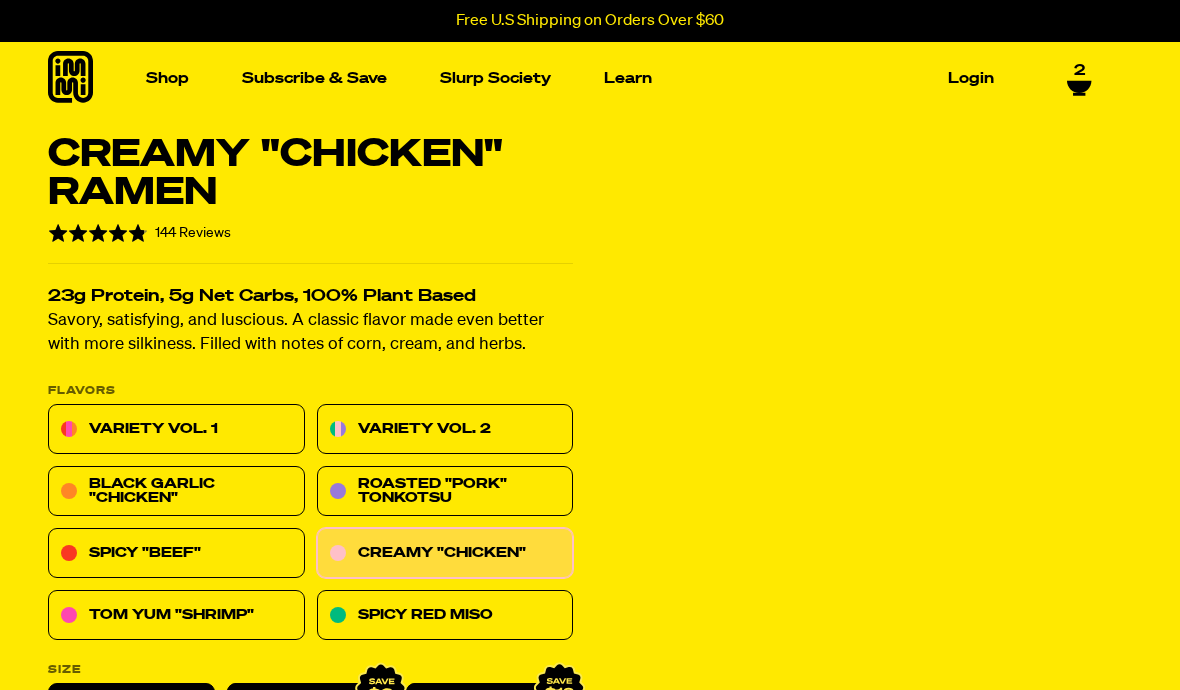 scroll, scrollTop: 0, scrollLeft: 0, axis: both 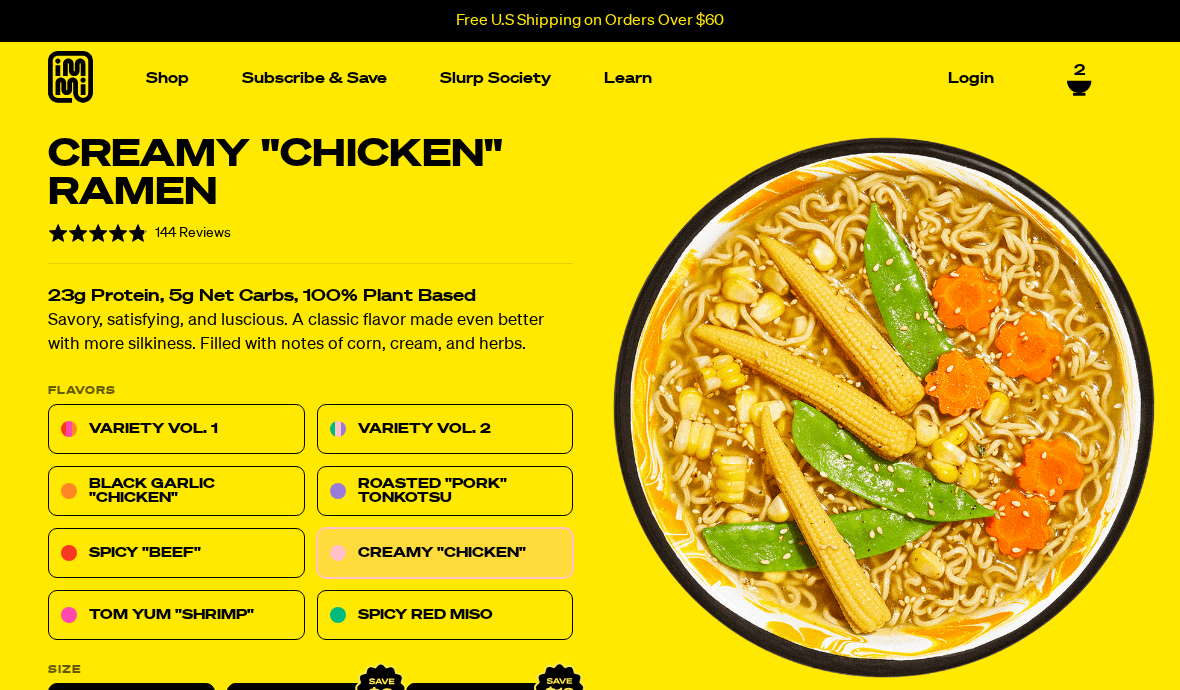 click 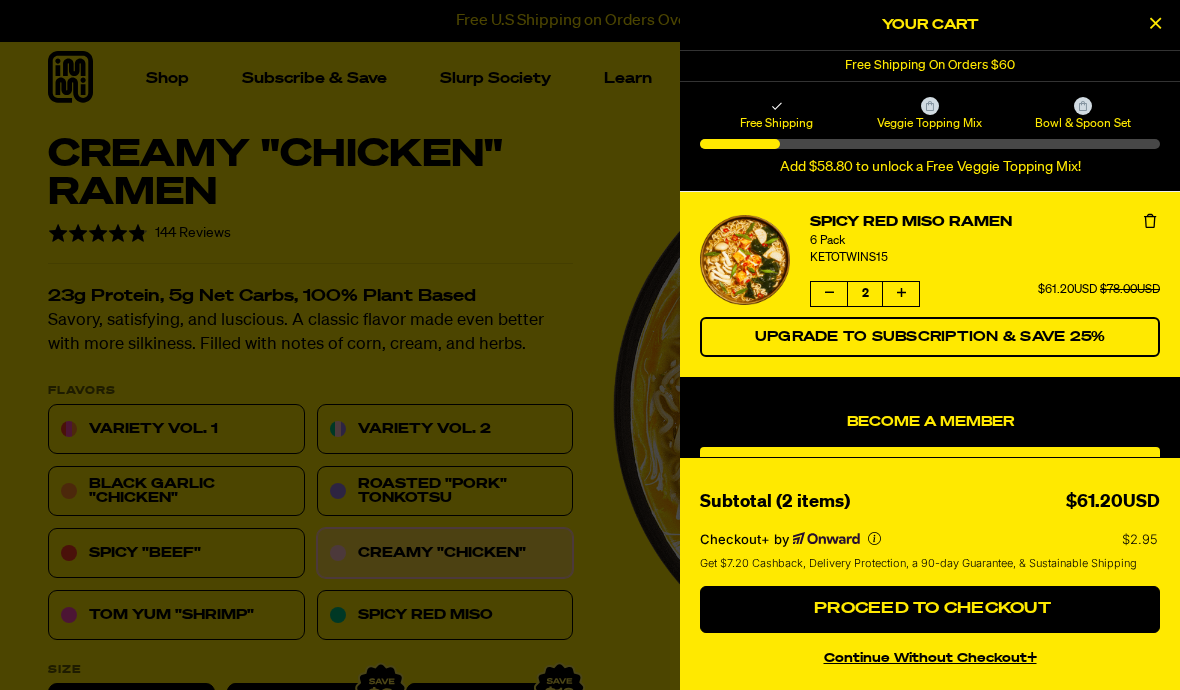 click on "Proceed to Checkout" at bounding box center (930, 610) 